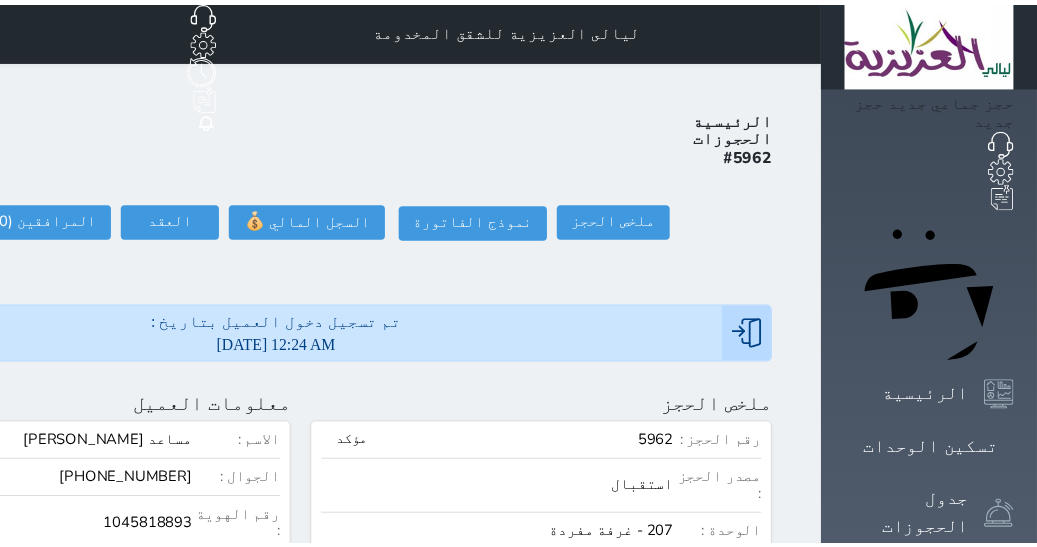 scroll, scrollTop: 0, scrollLeft: 0, axis: both 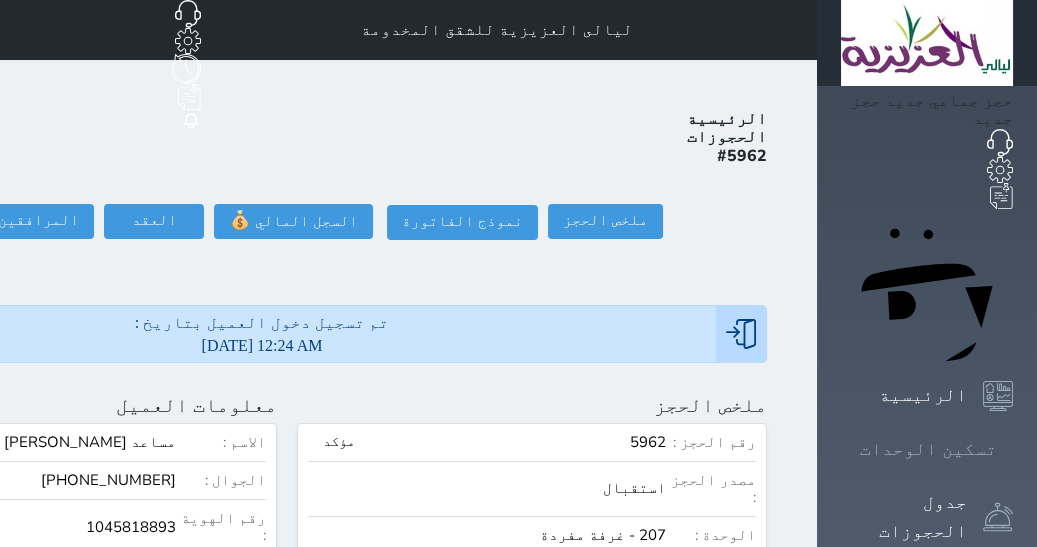 click on "تسكين الوحدات" at bounding box center (928, 449) 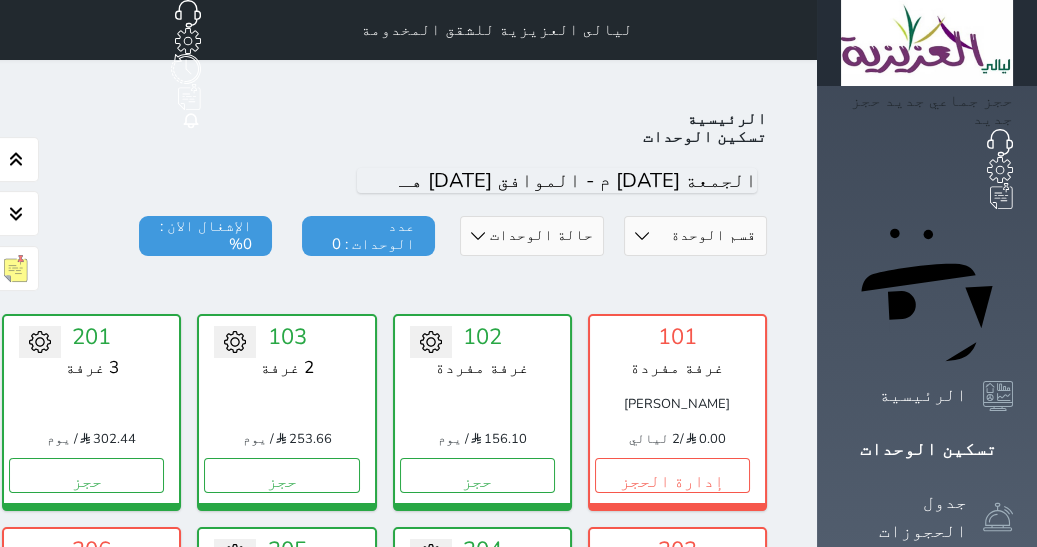scroll, scrollTop: 77, scrollLeft: 0, axis: vertical 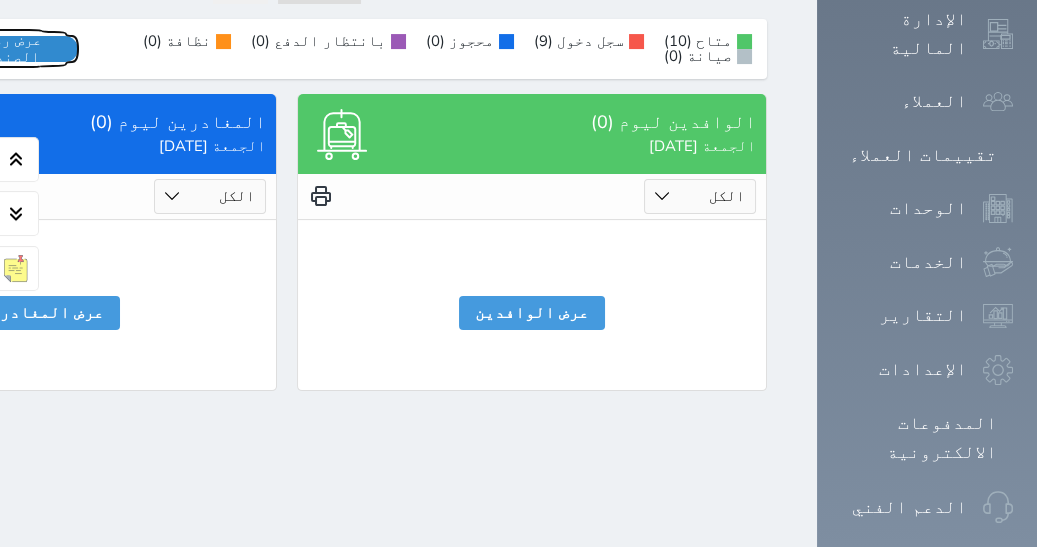 click on "عرض رصيد الصندوق" at bounding box center [8, 49] 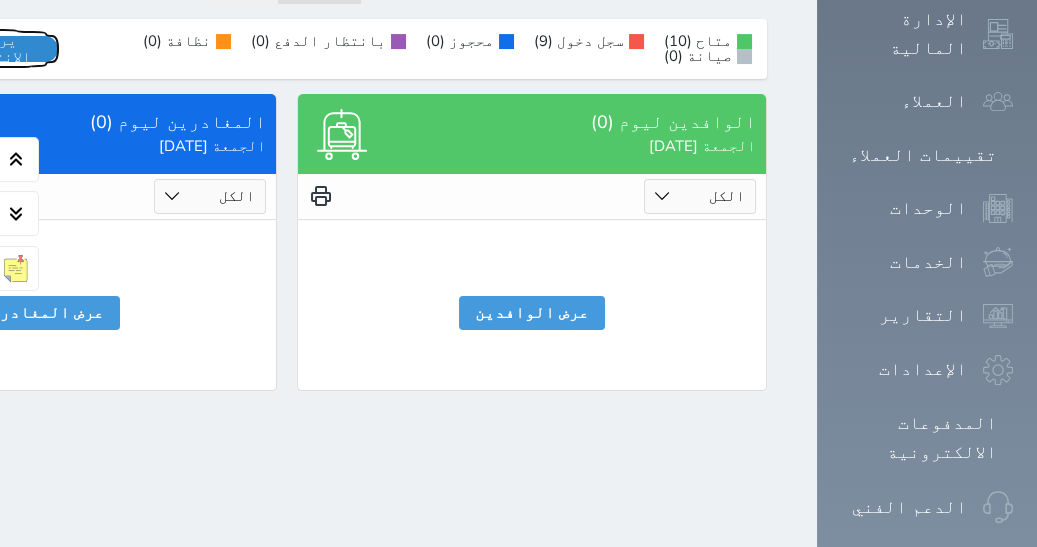 scroll, scrollTop: 1223, scrollLeft: 0, axis: vertical 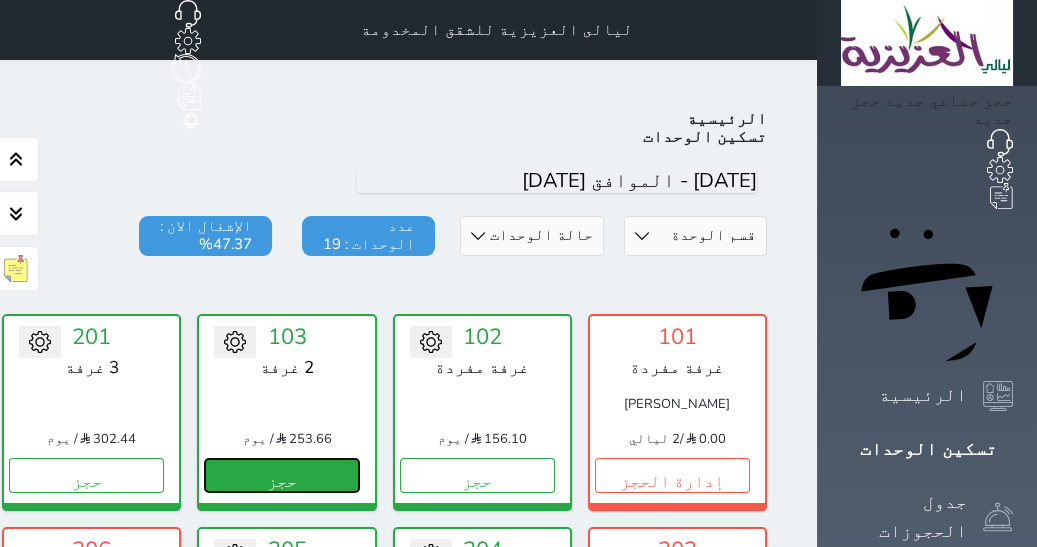 click on "حجز" at bounding box center (281, 475) 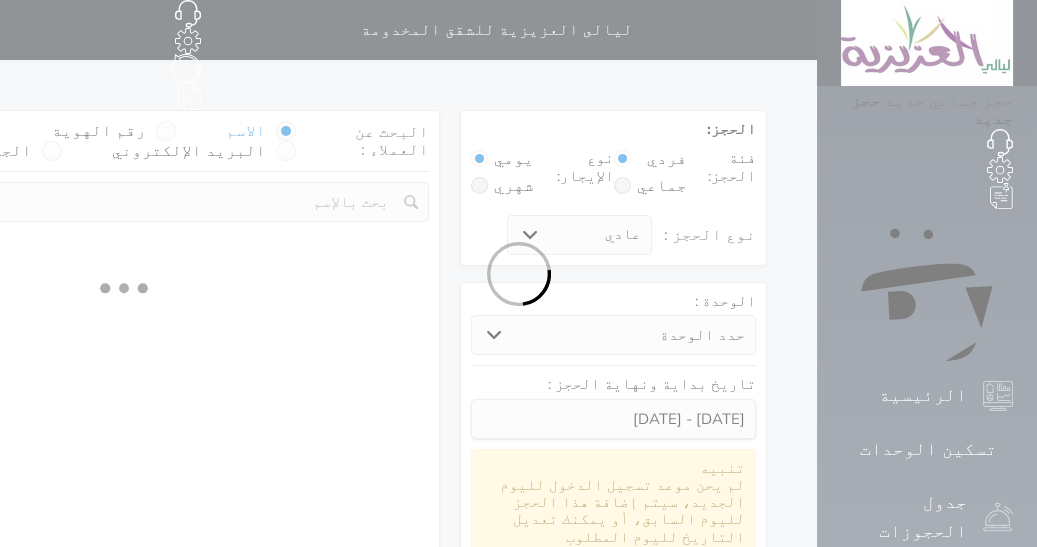 select 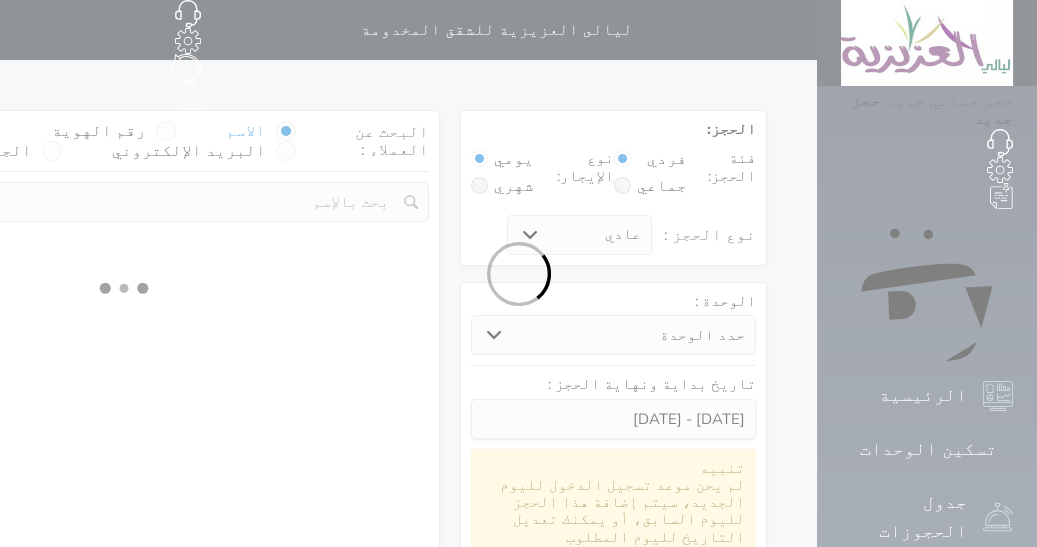 select on "1" 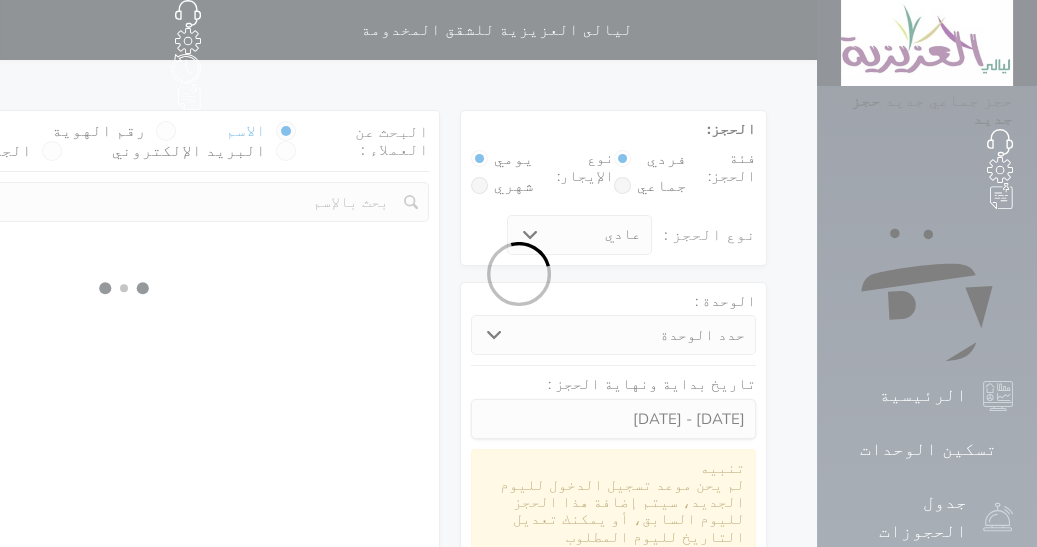 select on "113" 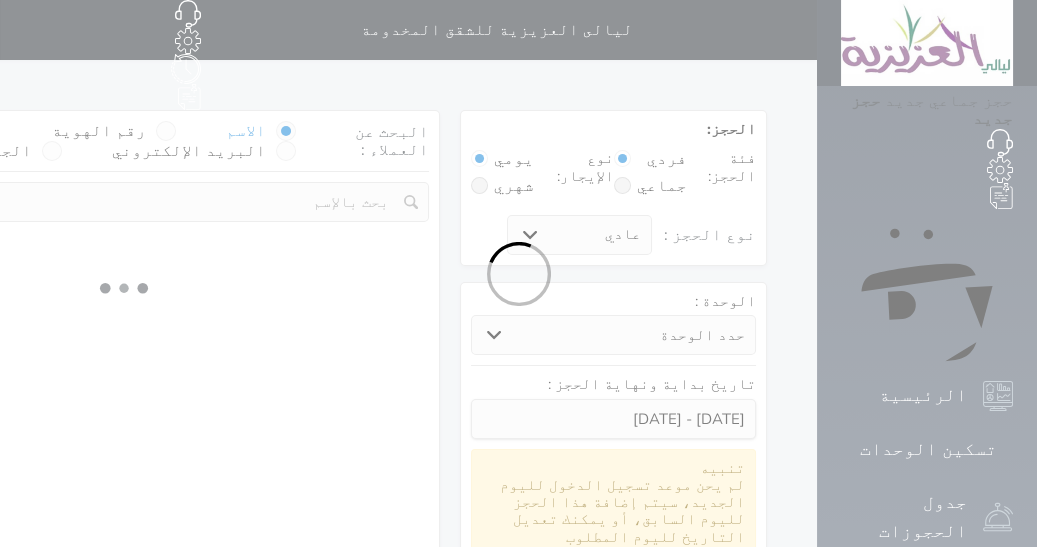 select on "1" 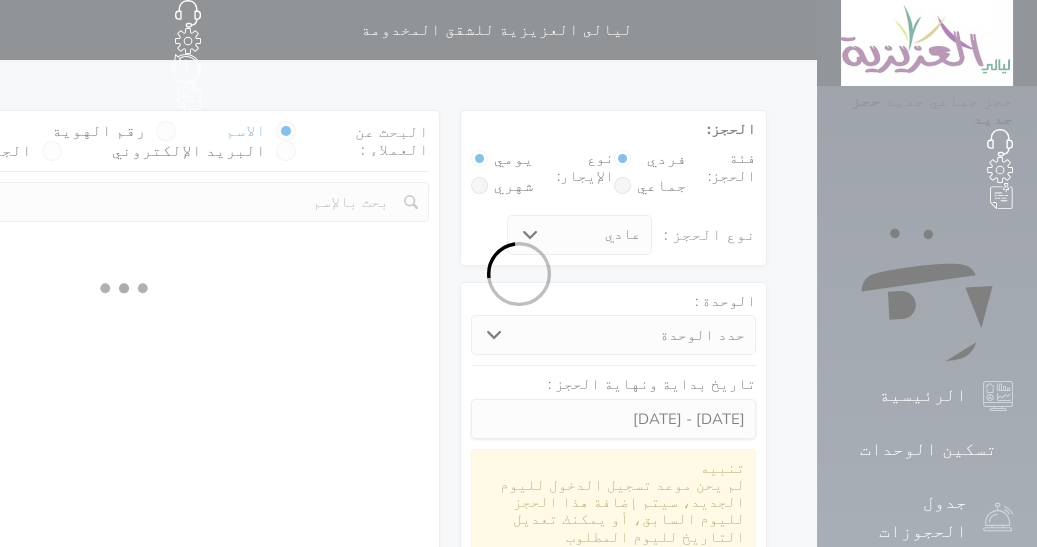 select 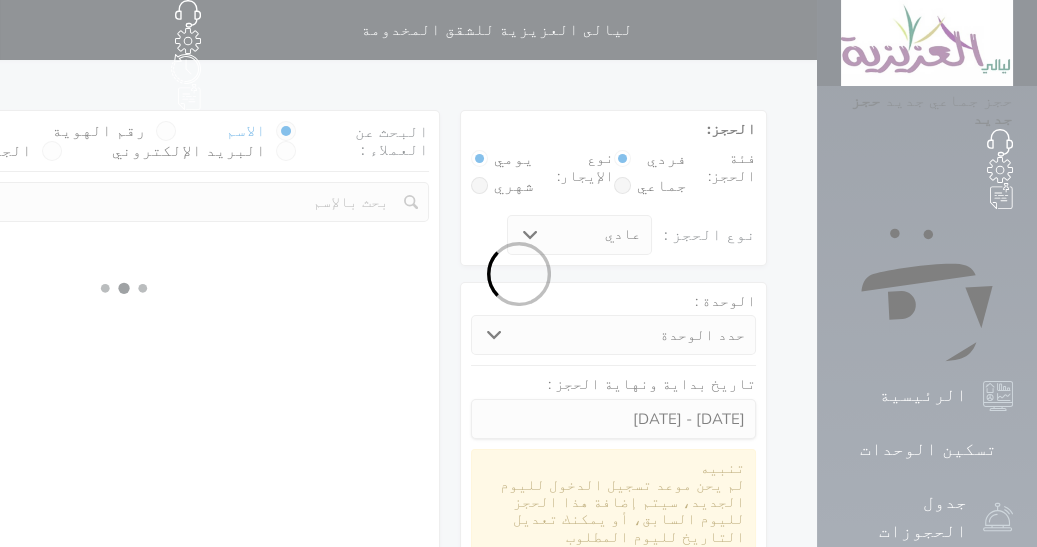 select on "7" 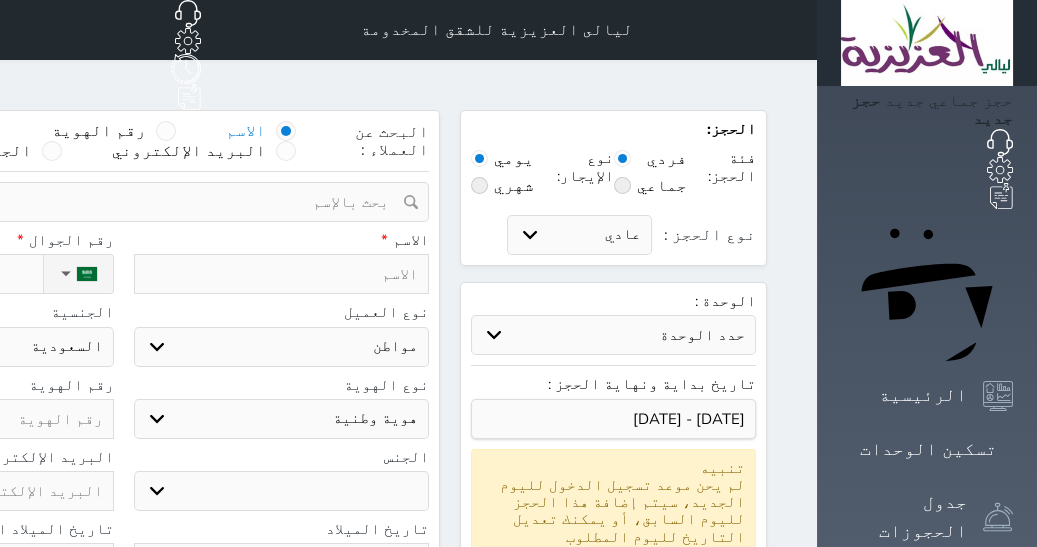 select 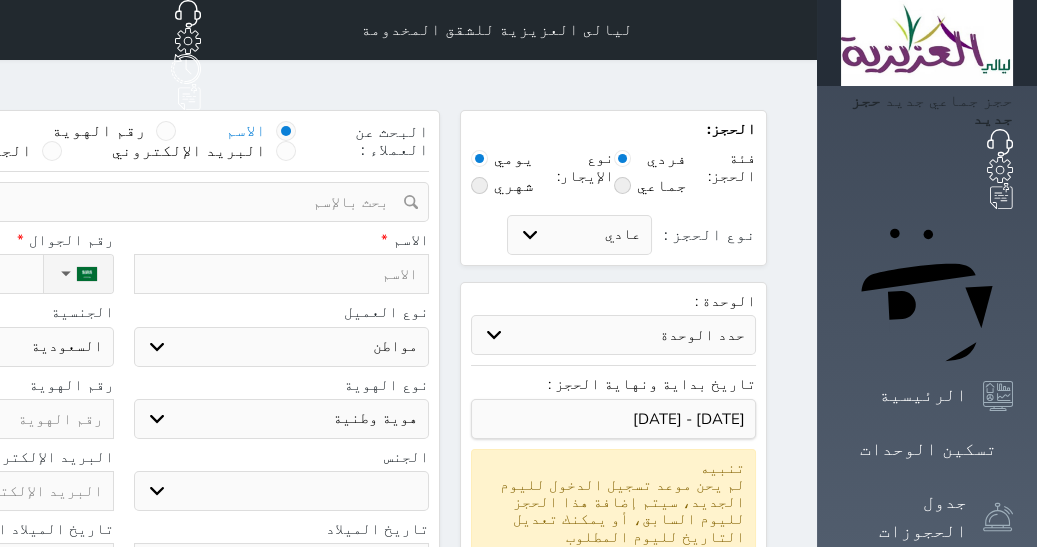 click on "رقم الجوال *" at bounding box center [-34, 240] 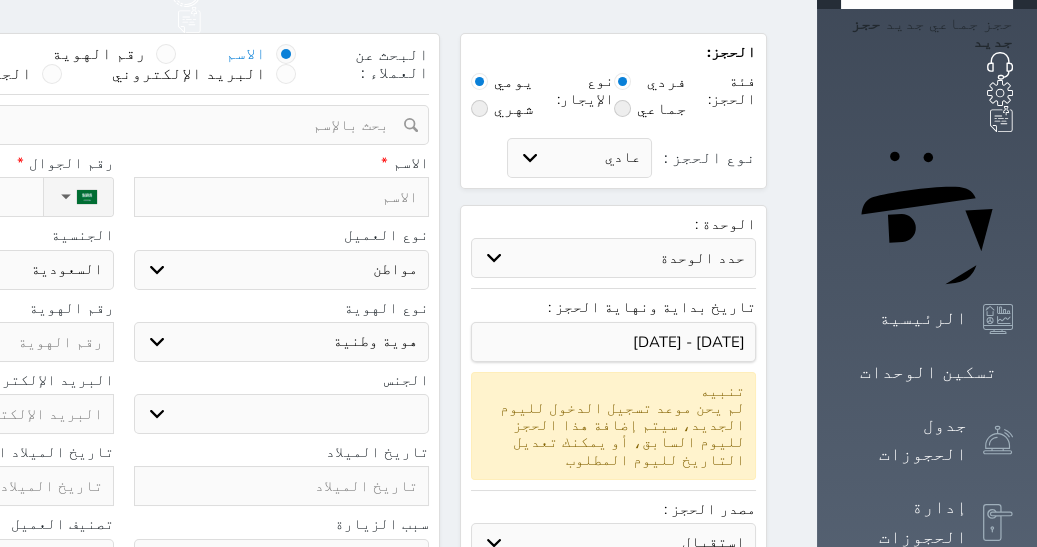 scroll, scrollTop: 0, scrollLeft: 0, axis: both 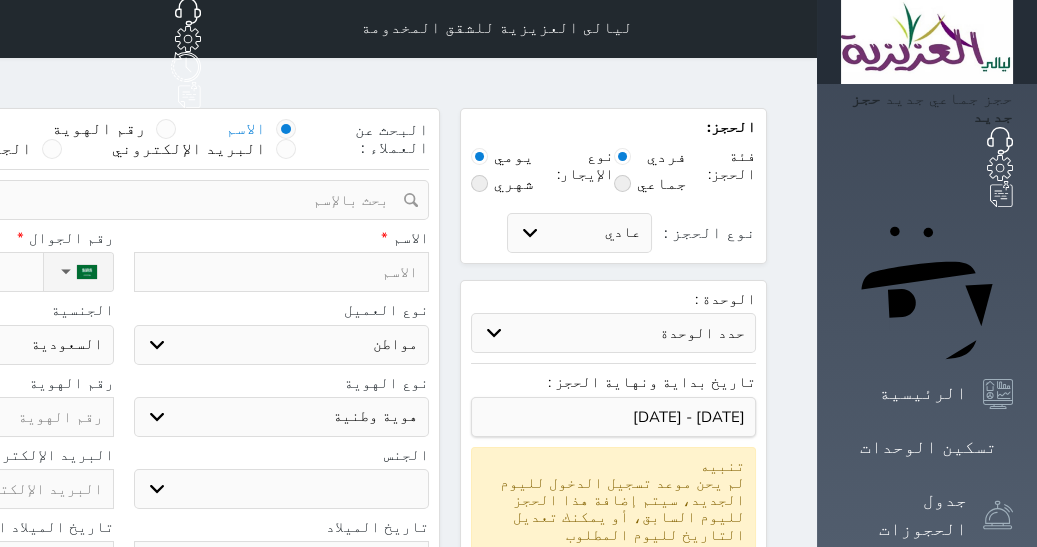 click at bounding box center [282, 272] 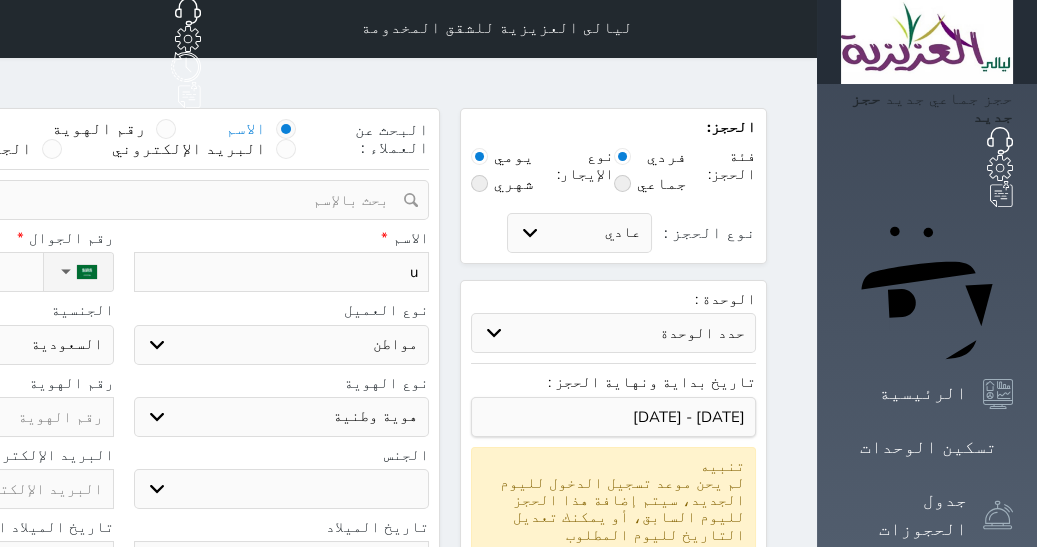 type 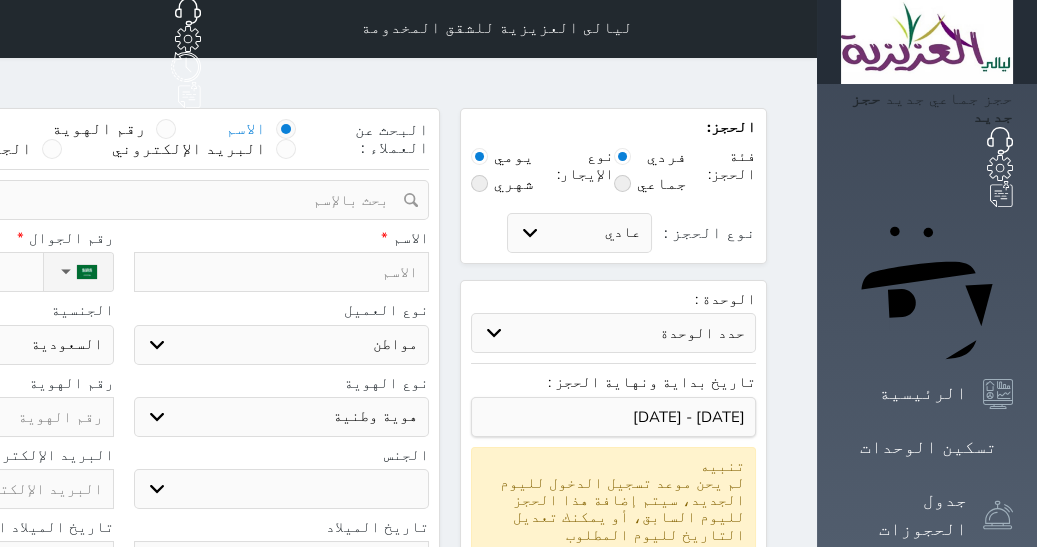 type on "ع" 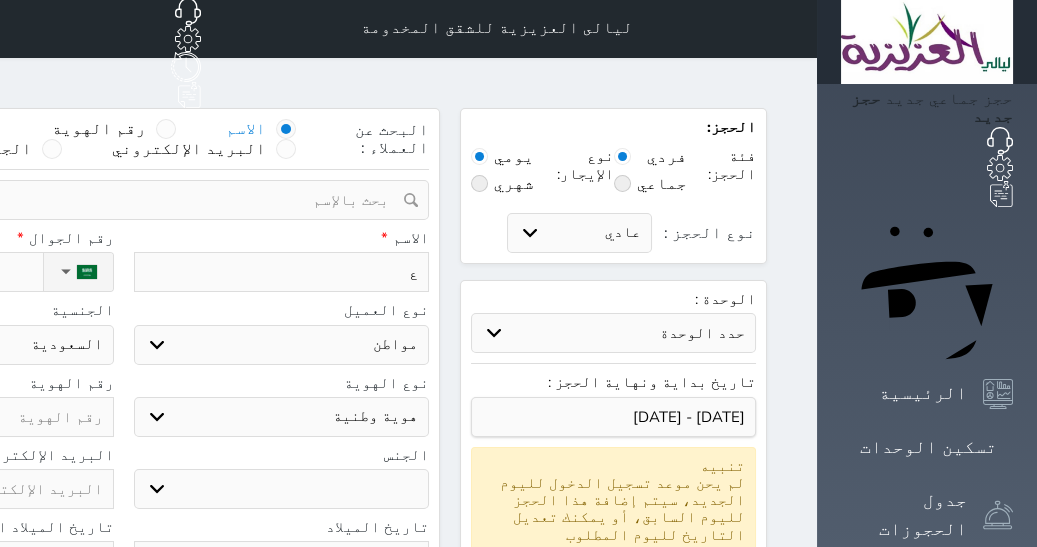 type on "[DEMOGRAPHIC_DATA]" 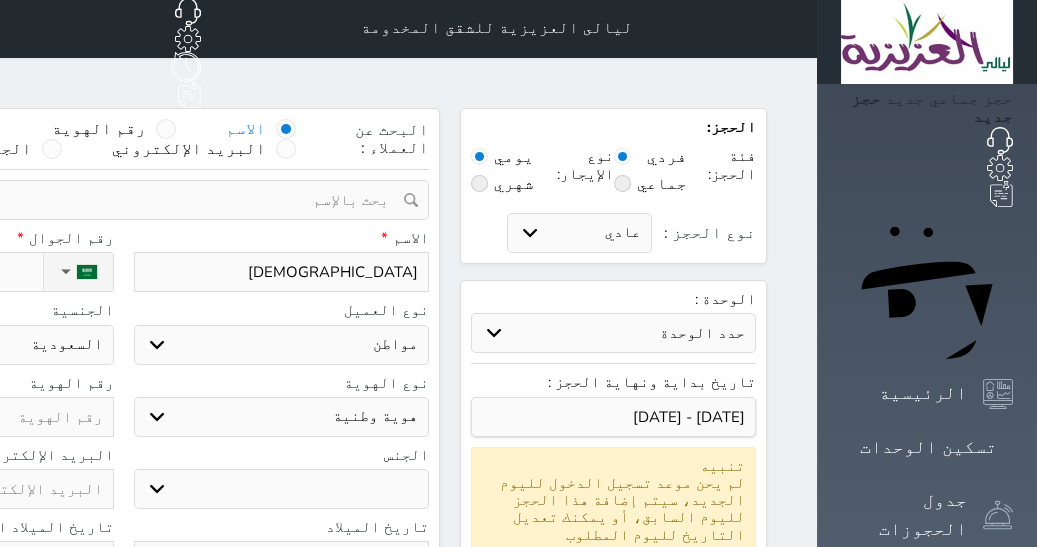 type on "عائ" 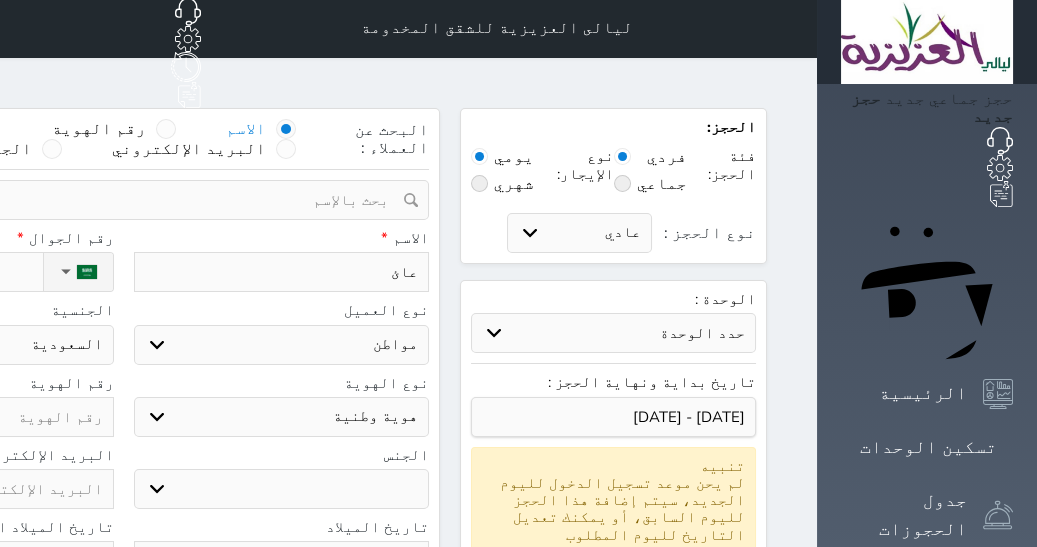 select 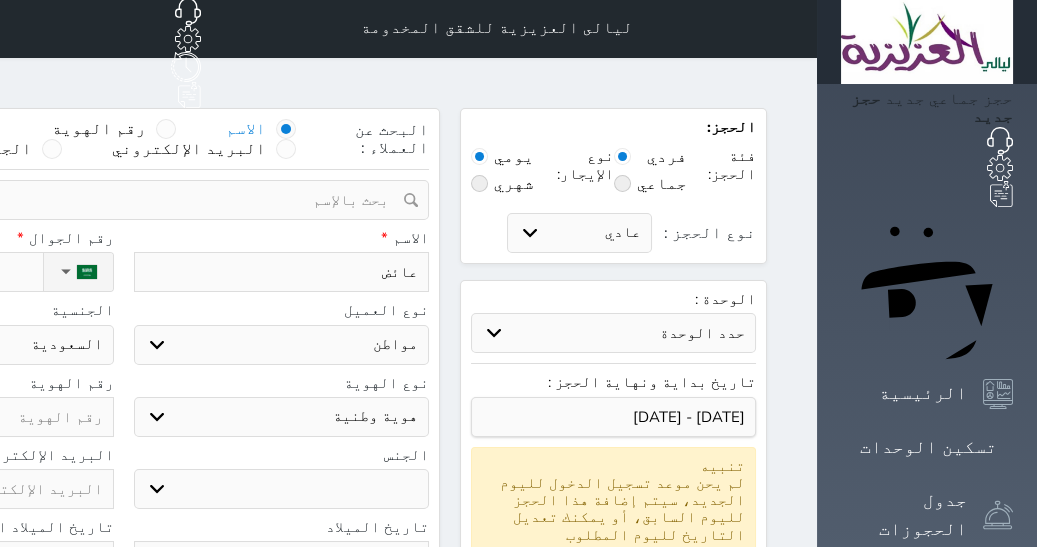 type on "عائض" 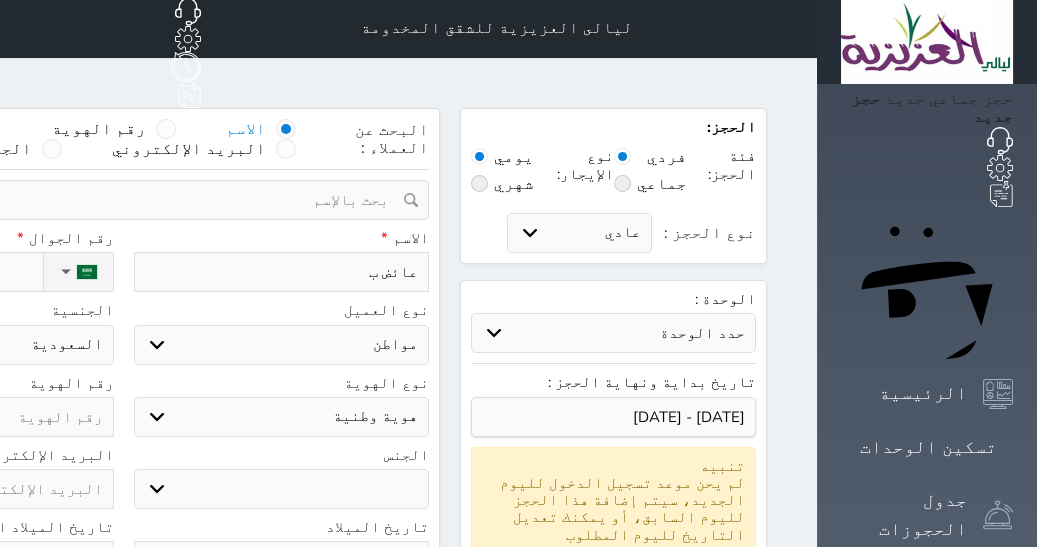 type on "[PERSON_NAME]" 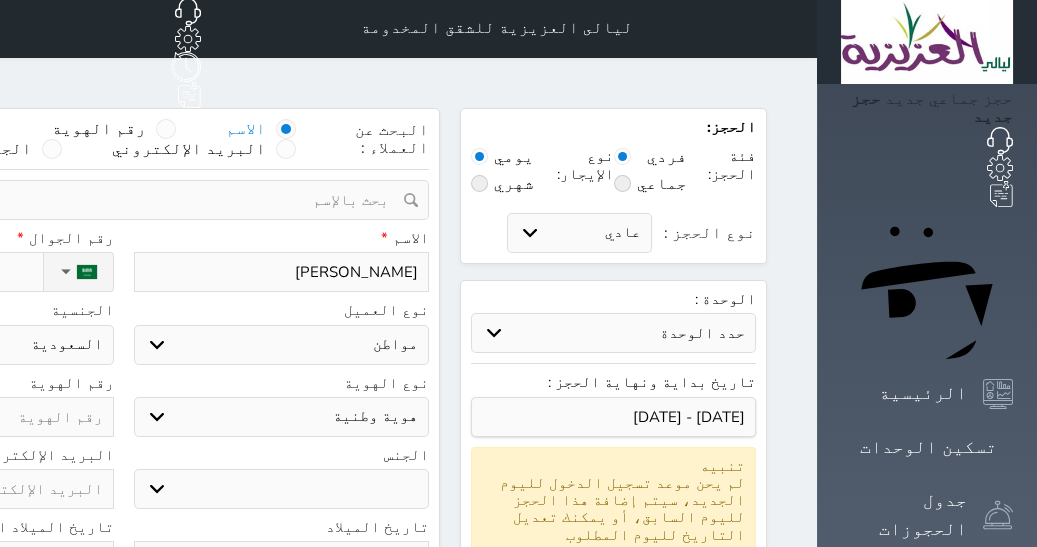 type on "[PERSON_NAME]" 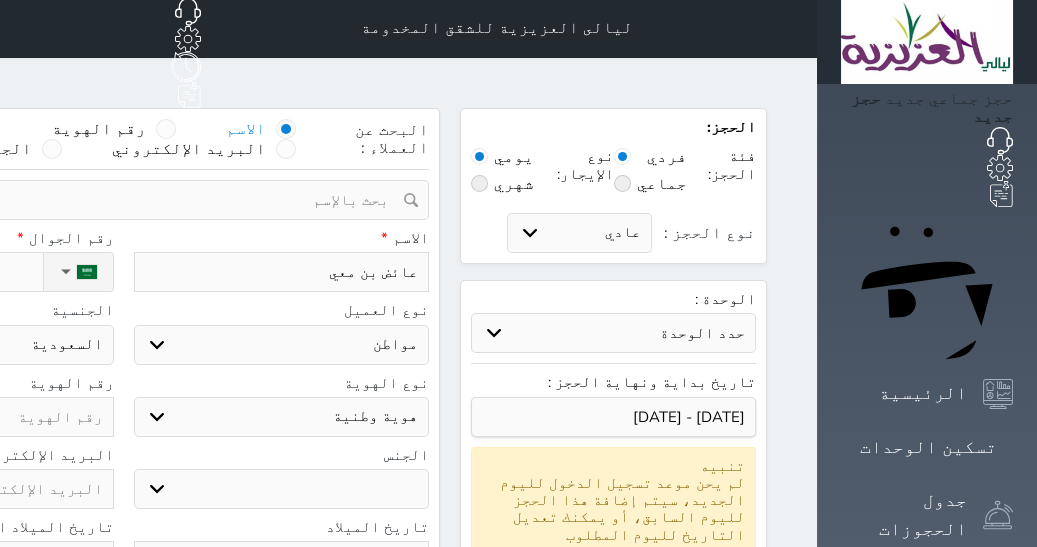 type on "[PERSON_NAME]" 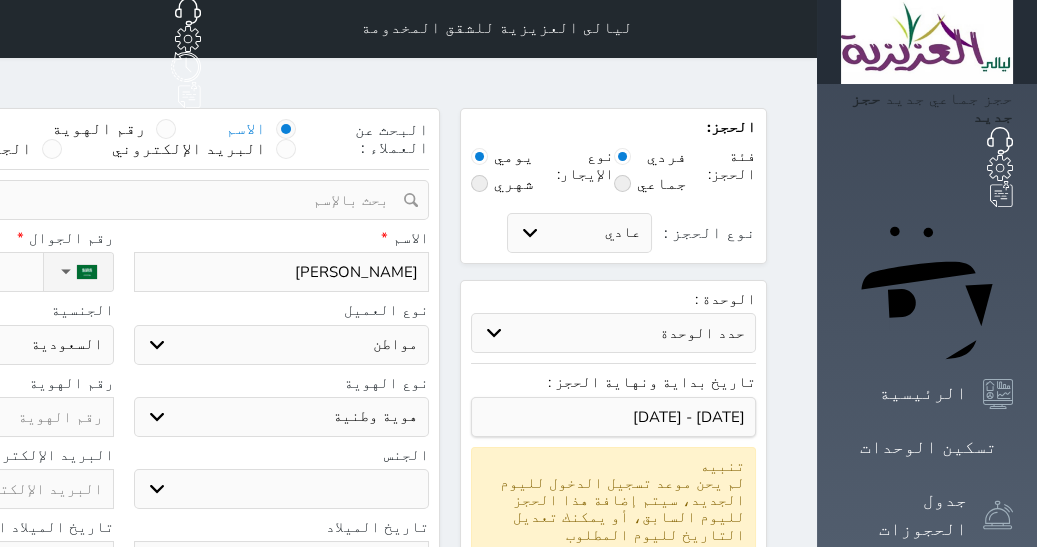 type on "[PERSON_NAME]" 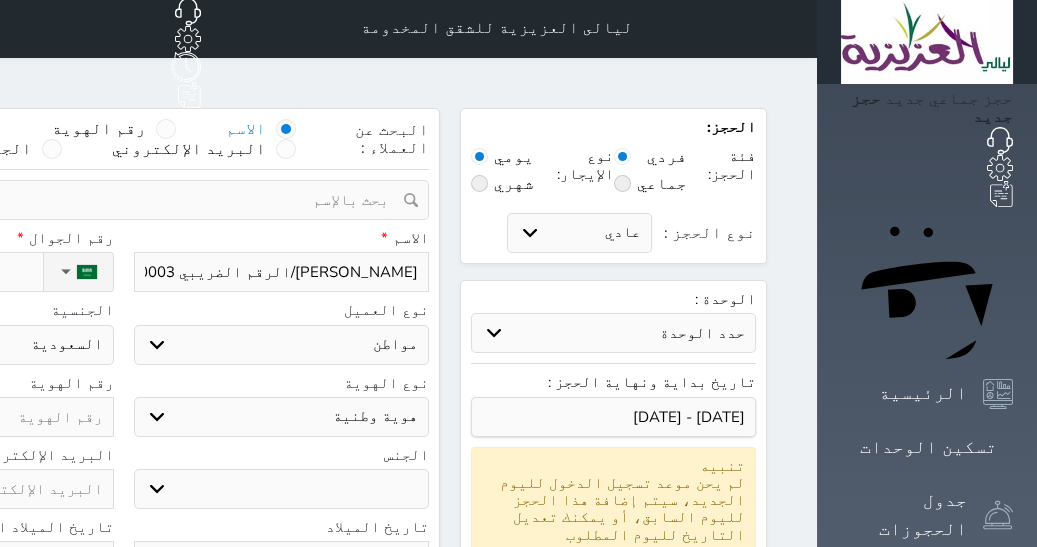 type on "[PERSON_NAME]/الرقم الضريبي 311409096200003" 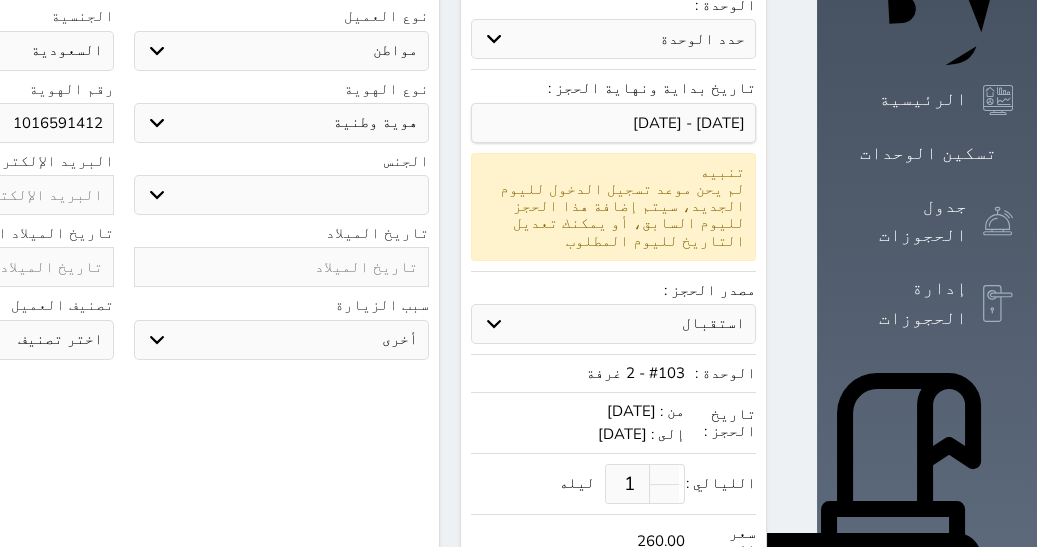 scroll, scrollTop: 297, scrollLeft: 0, axis: vertical 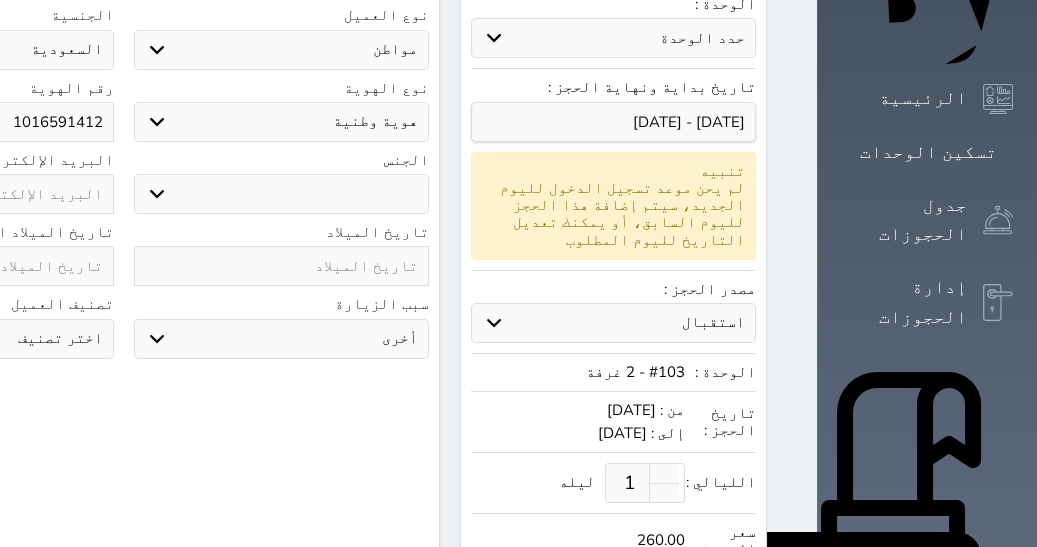 type on "1016591412" 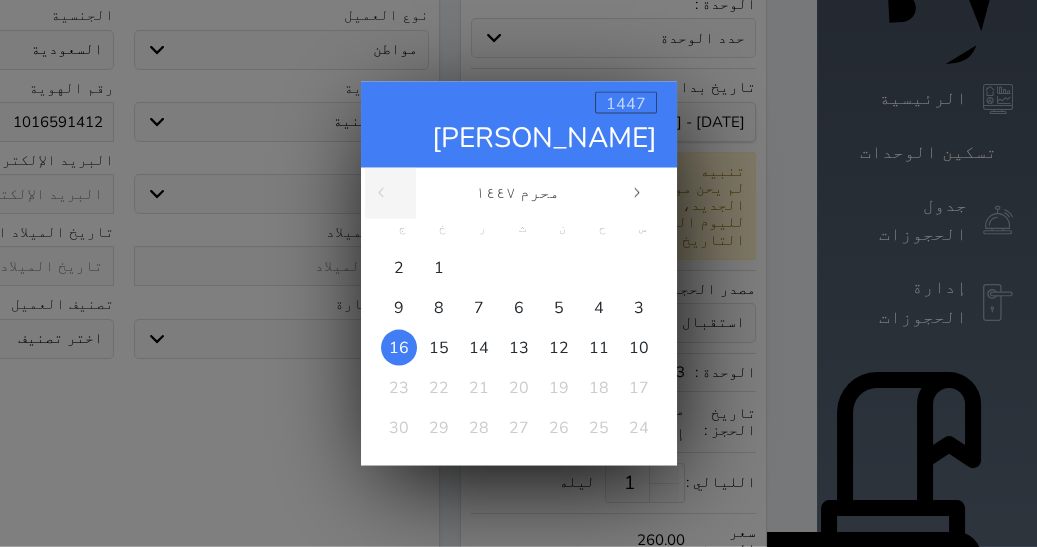 click on "1447" at bounding box center [626, 103] 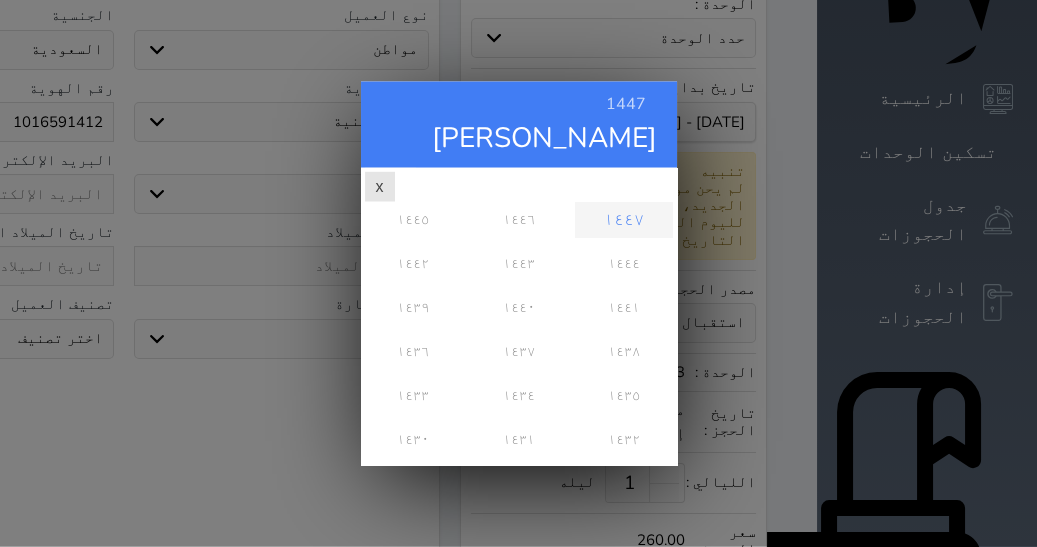 scroll, scrollTop: 0, scrollLeft: 0, axis: both 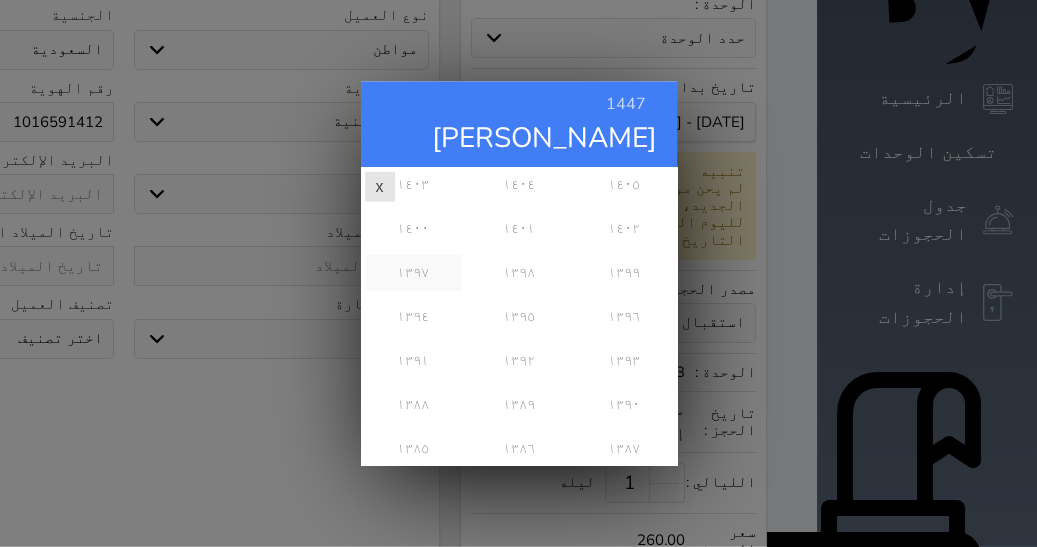 click on "١٣٩٧" at bounding box center [413, 273] 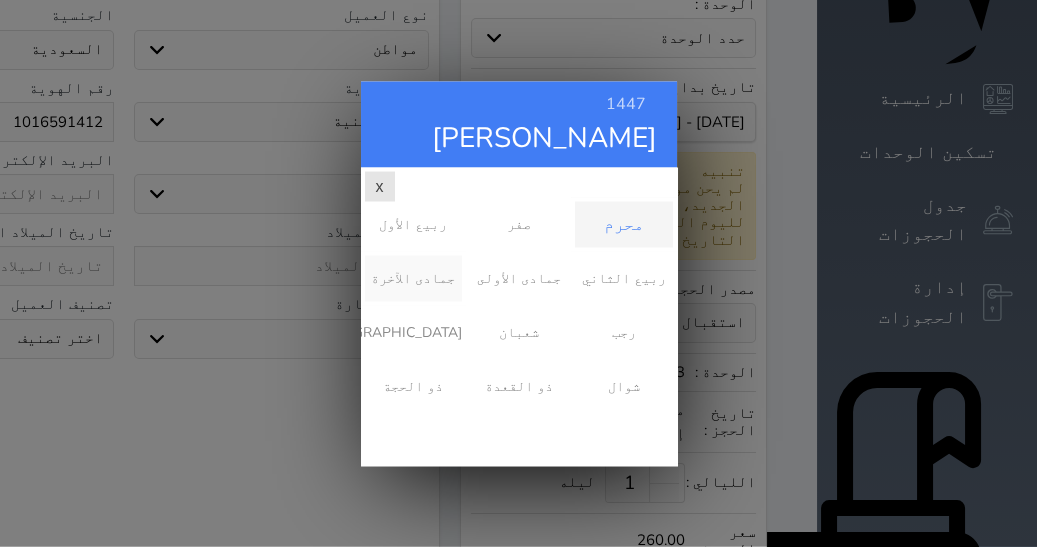 scroll, scrollTop: 0, scrollLeft: 0, axis: both 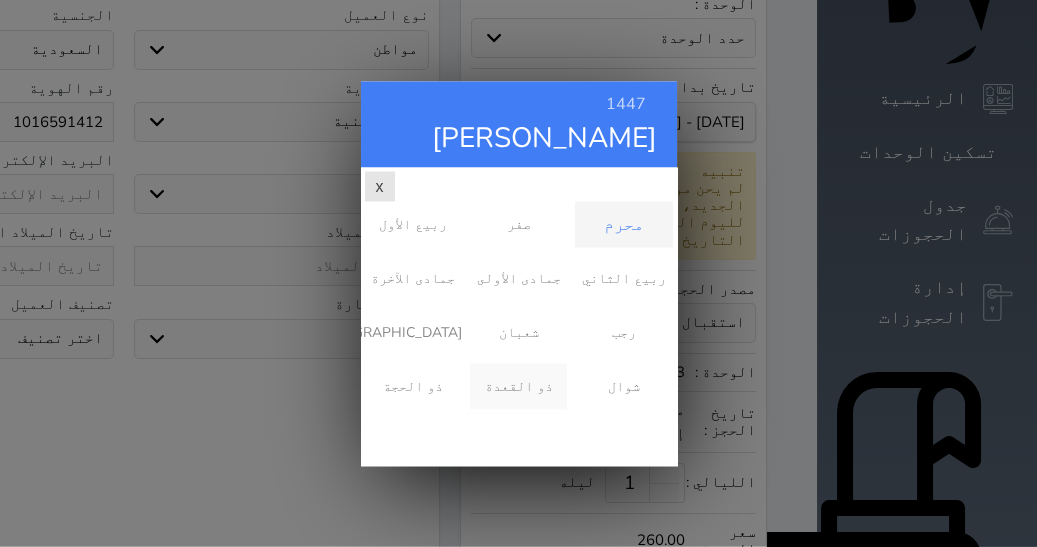 click on "ذو القعدة" at bounding box center [518, 386] 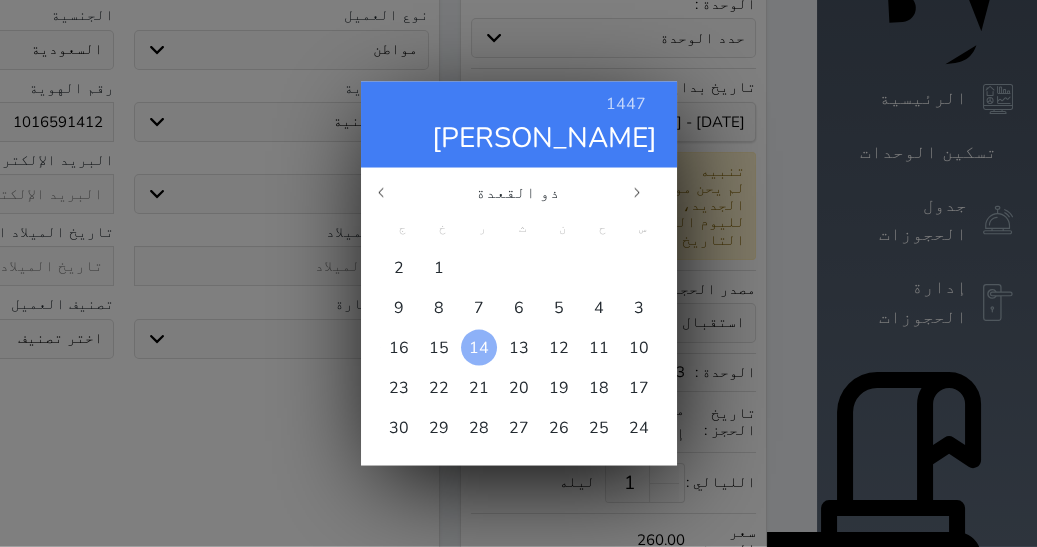 click on "14" at bounding box center [479, 347] 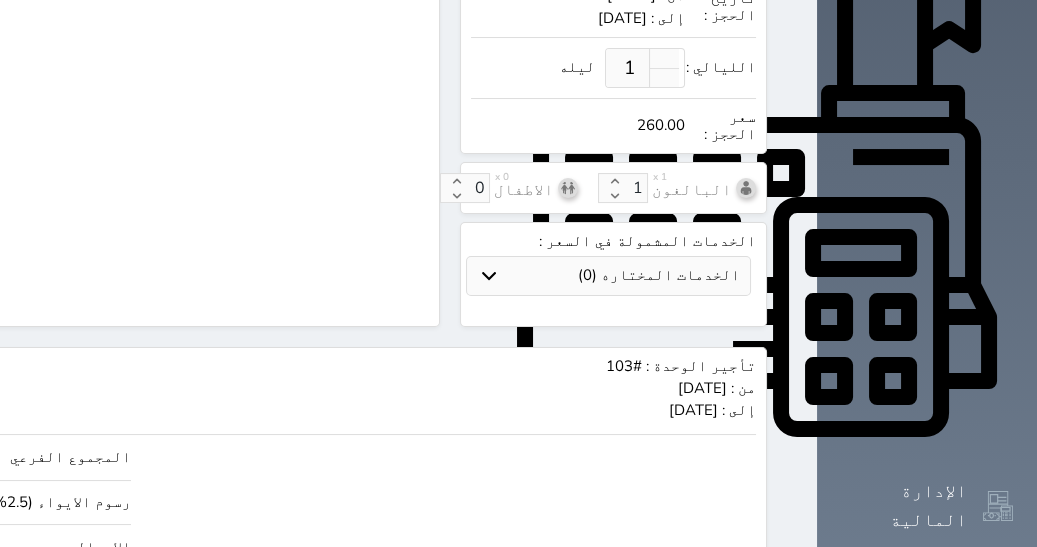 scroll, scrollTop: 835, scrollLeft: 0, axis: vertical 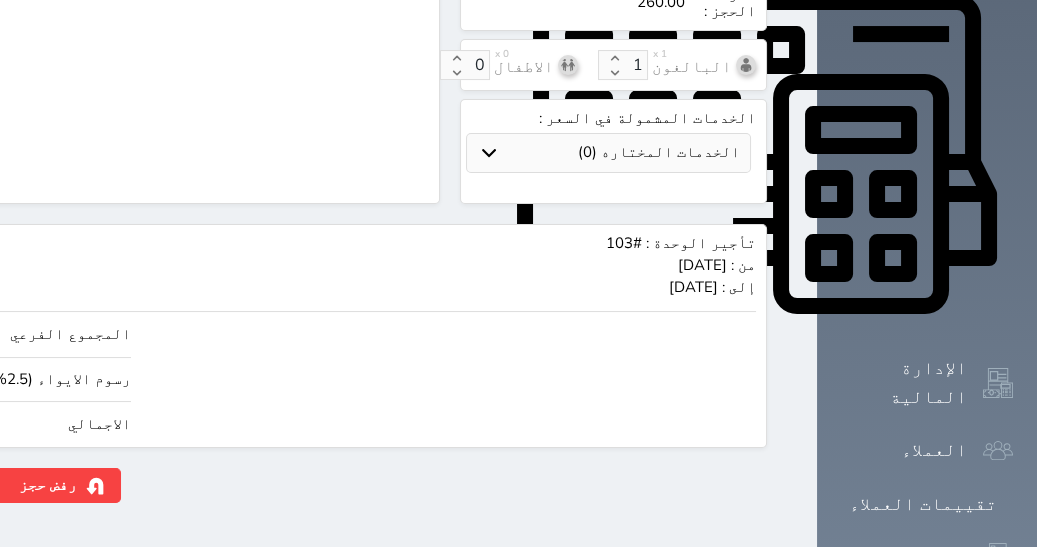 click on "260.00" at bounding box center (-117, 424) 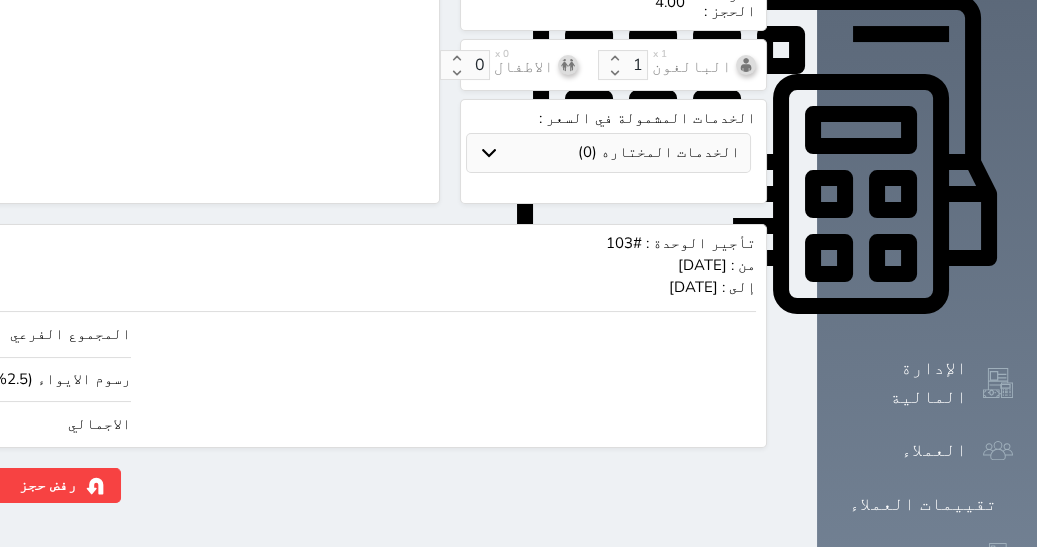 type on "39.02" 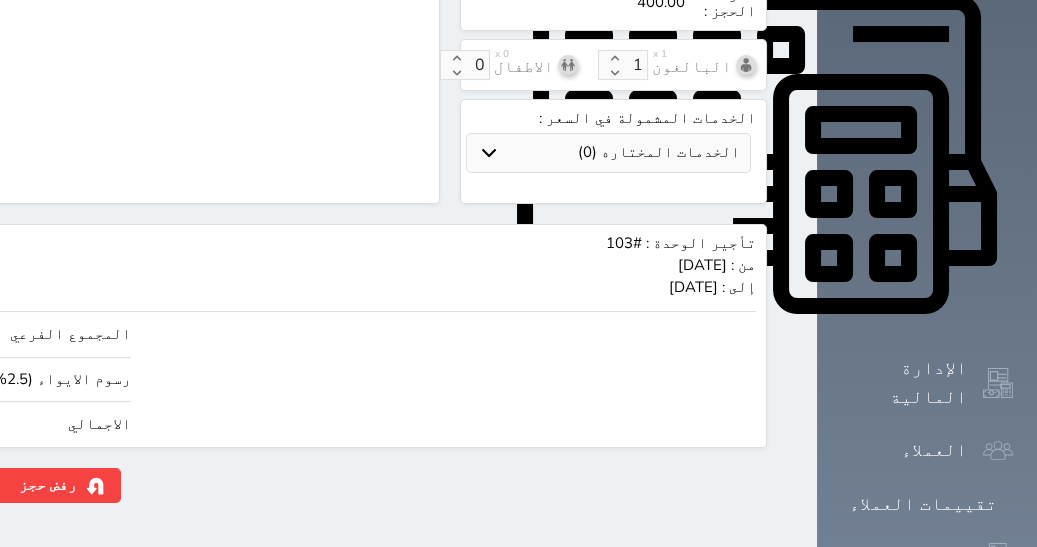type on "400.00" 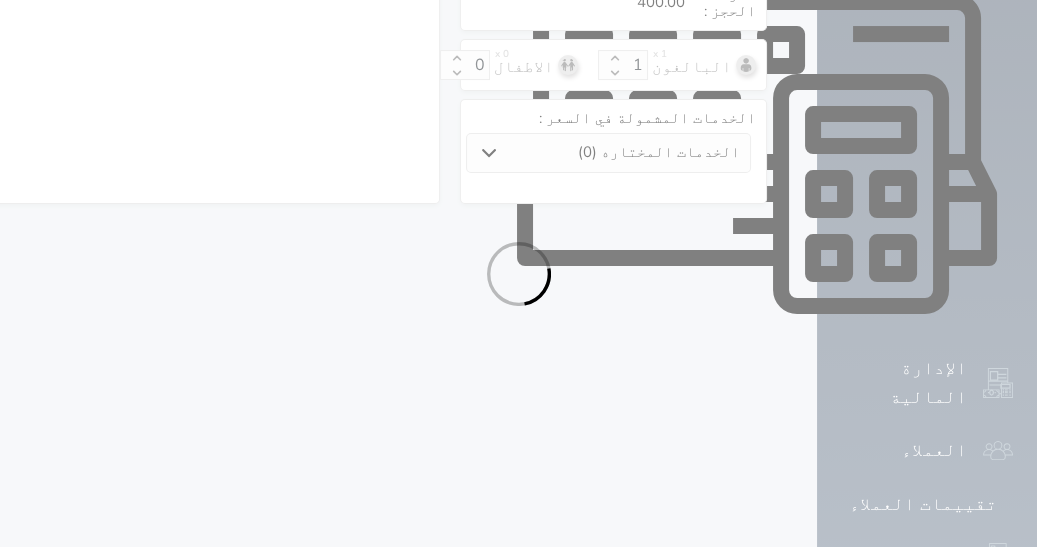 select on "1" 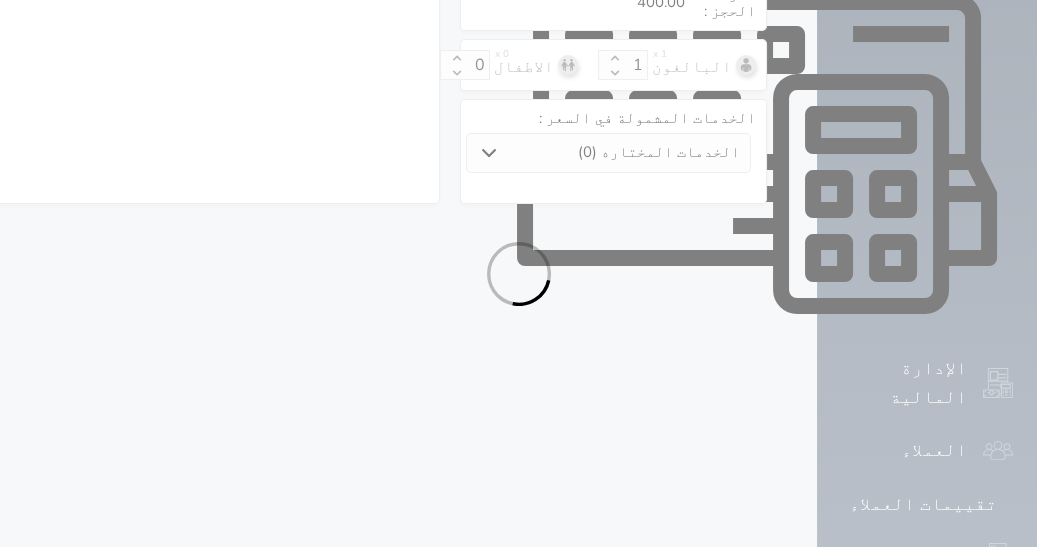 select on "113" 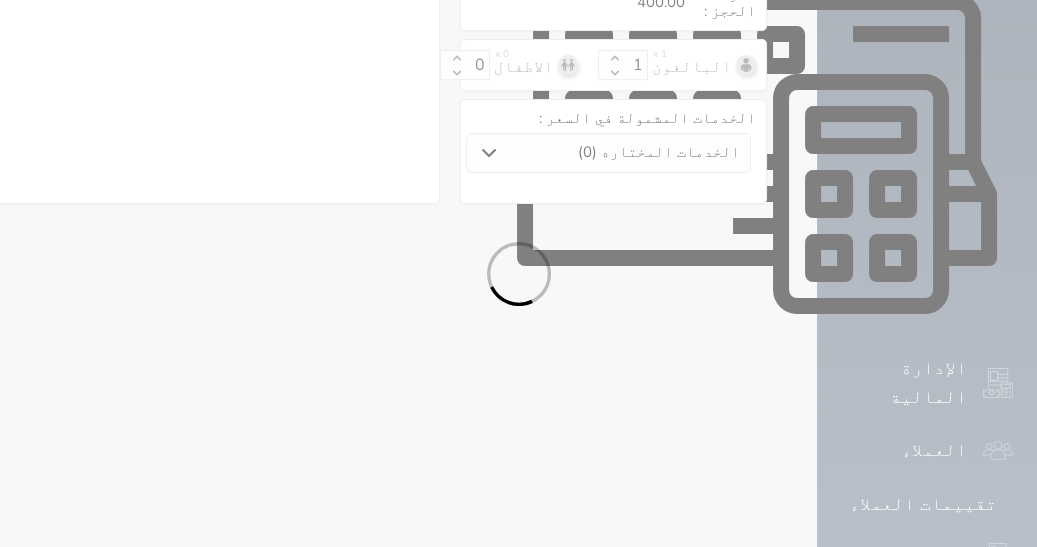 select on "1" 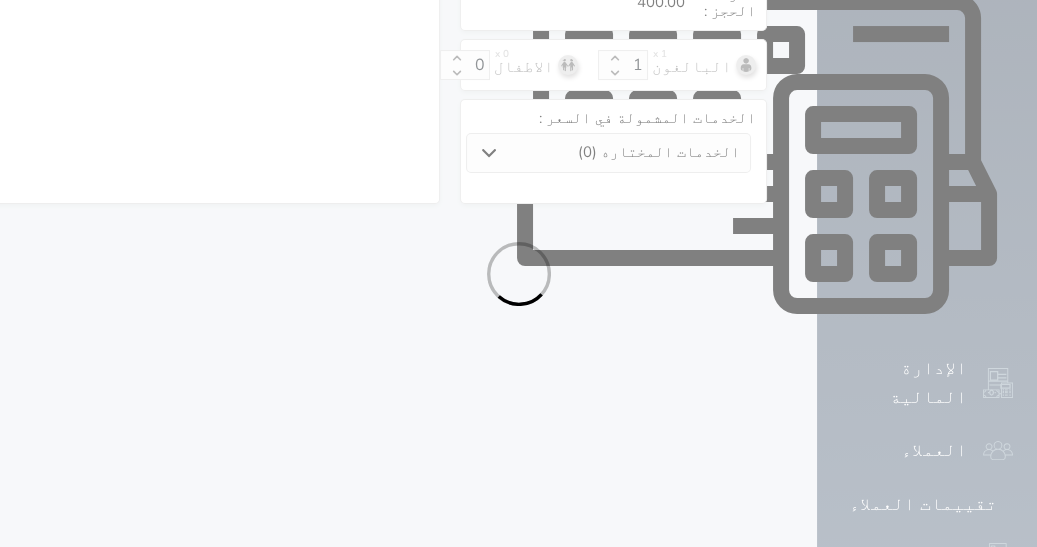 select on "7" 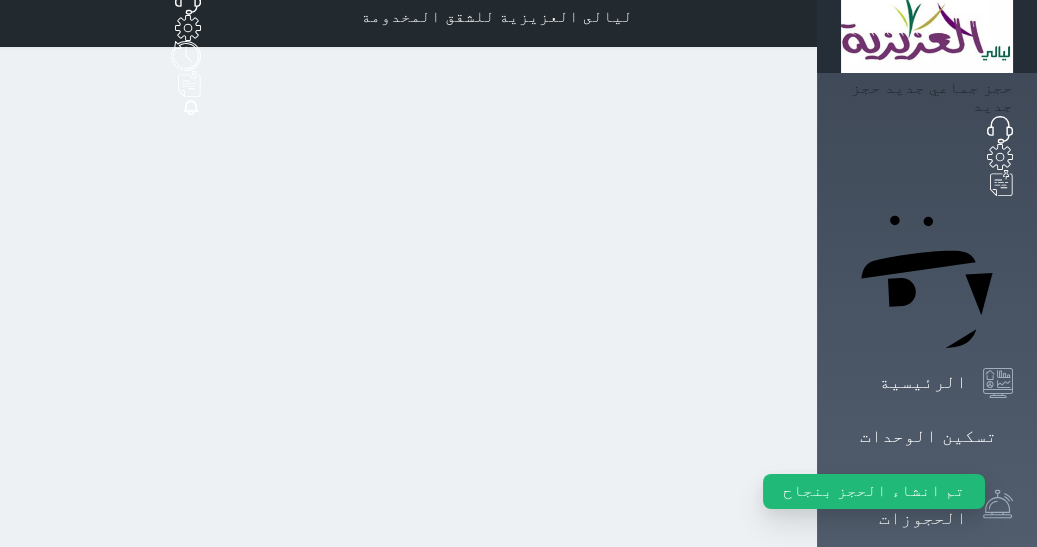 scroll, scrollTop: 0, scrollLeft: 0, axis: both 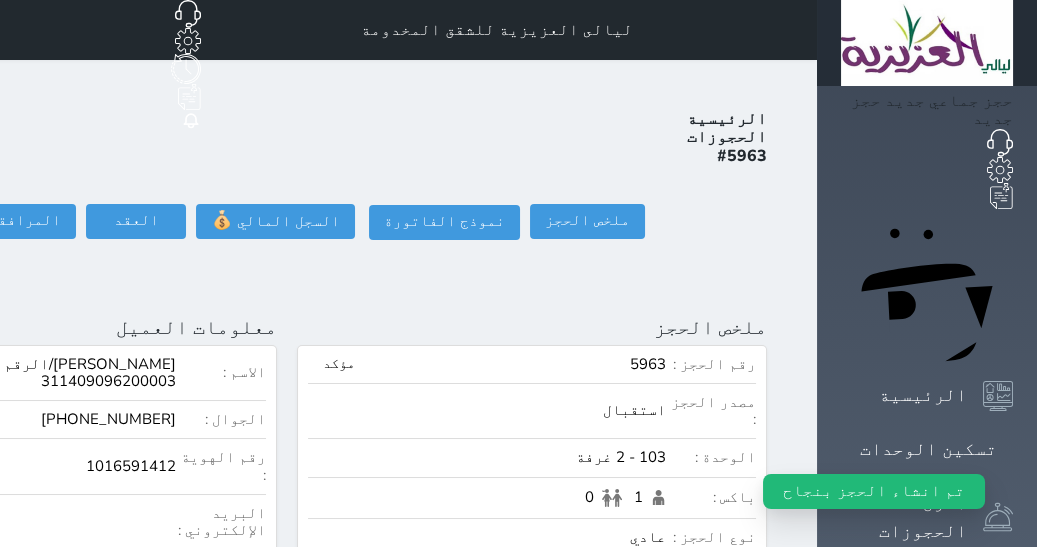 select 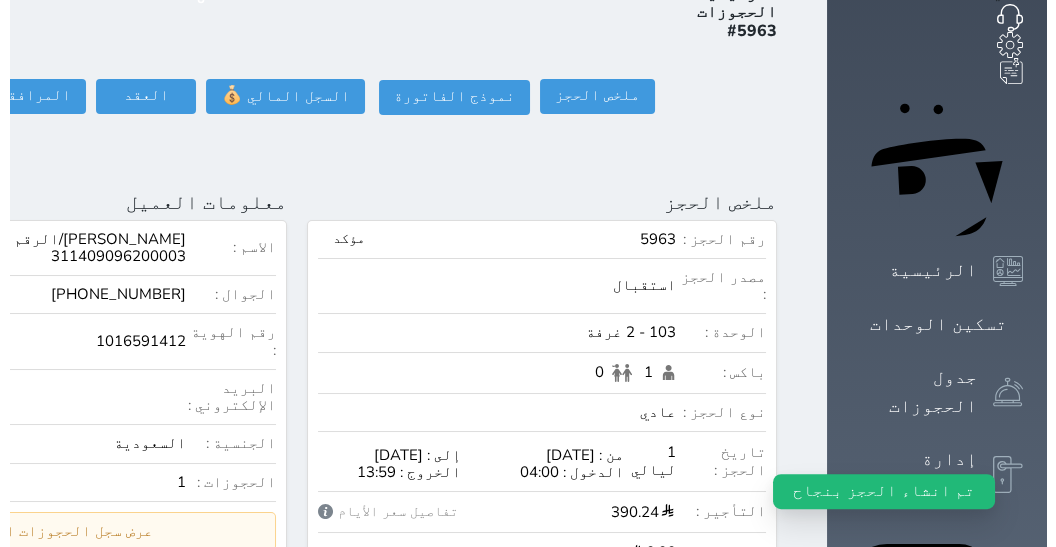 scroll, scrollTop: 0, scrollLeft: 0, axis: both 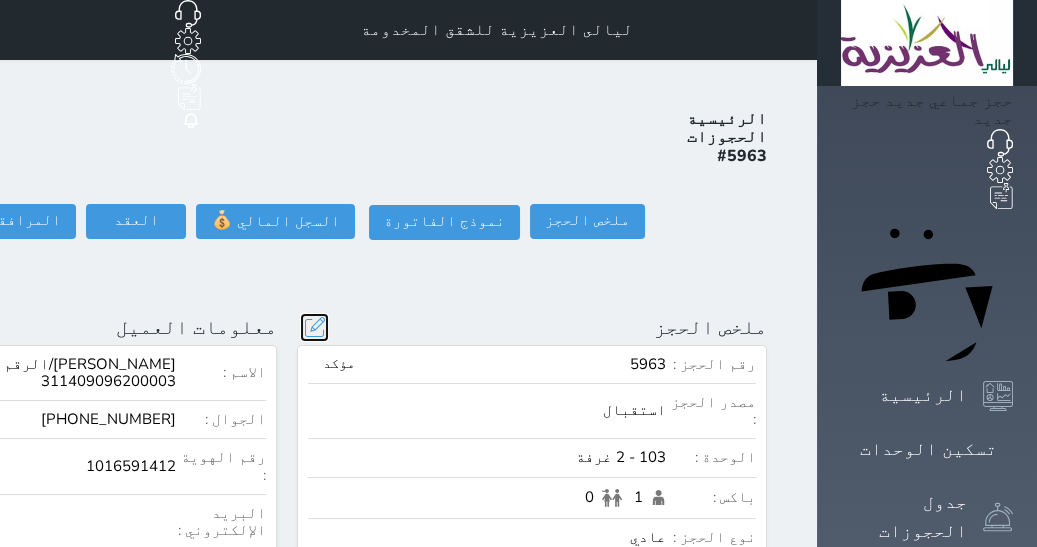 click at bounding box center (314, 327) 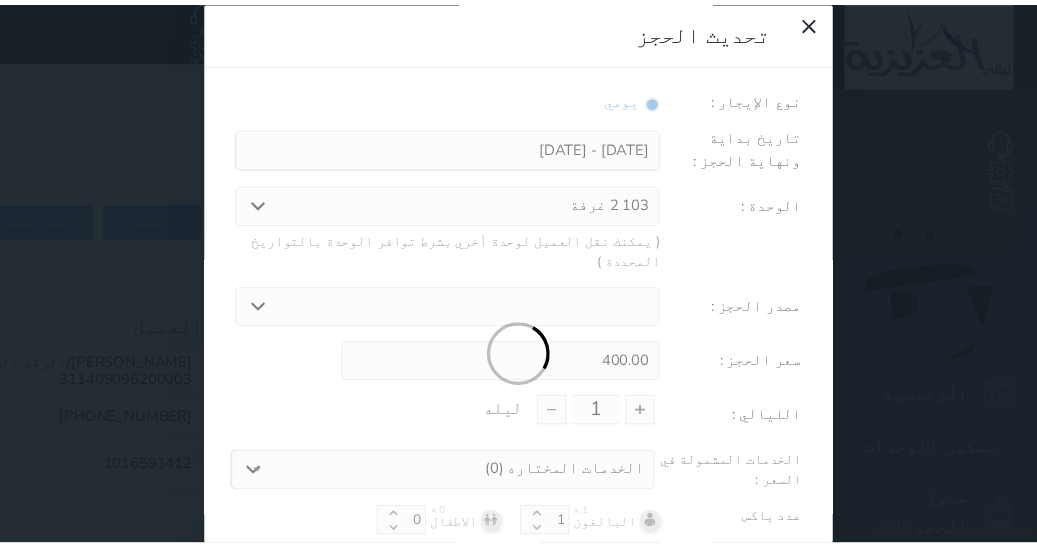 scroll, scrollTop: 46, scrollLeft: 0, axis: vertical 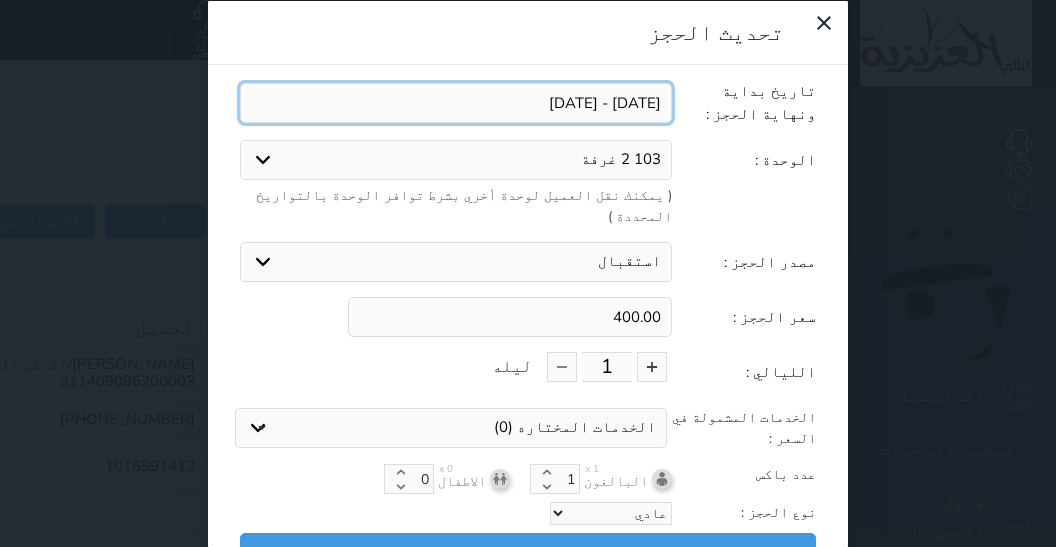 click at bounding box center (456, 102) 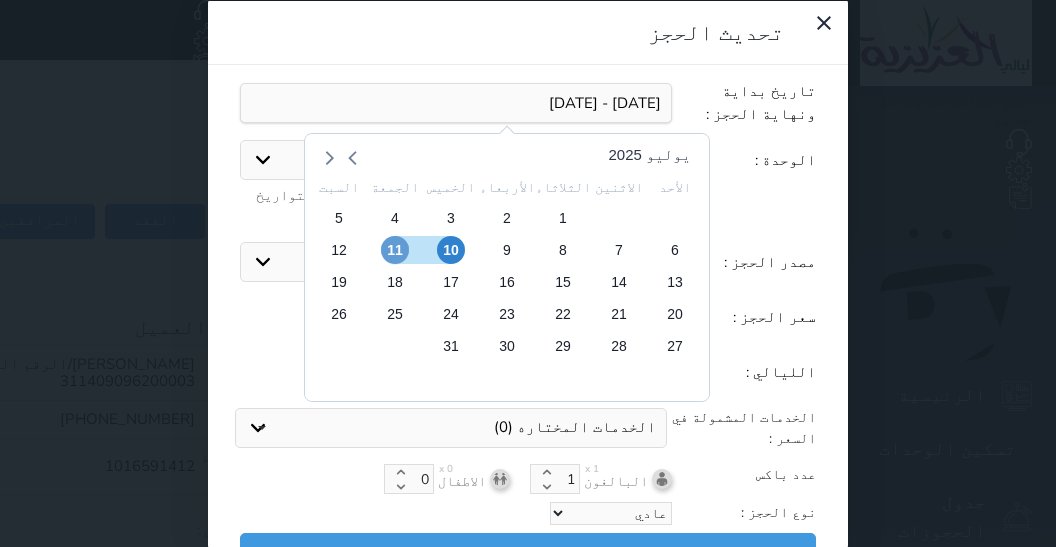 click on "11" at bounding box center (395, 249) 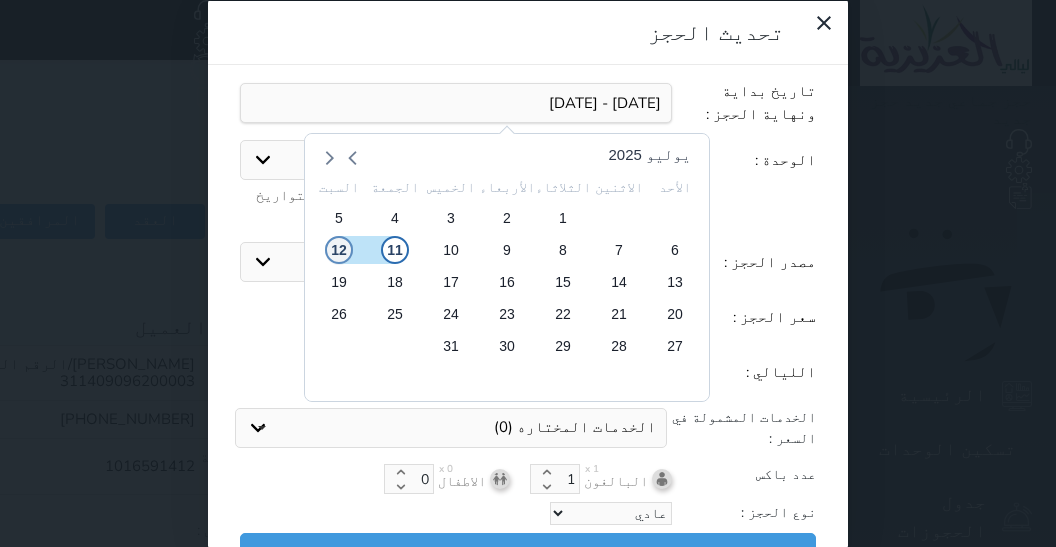 click on "12" at bounding box center (339, 249) 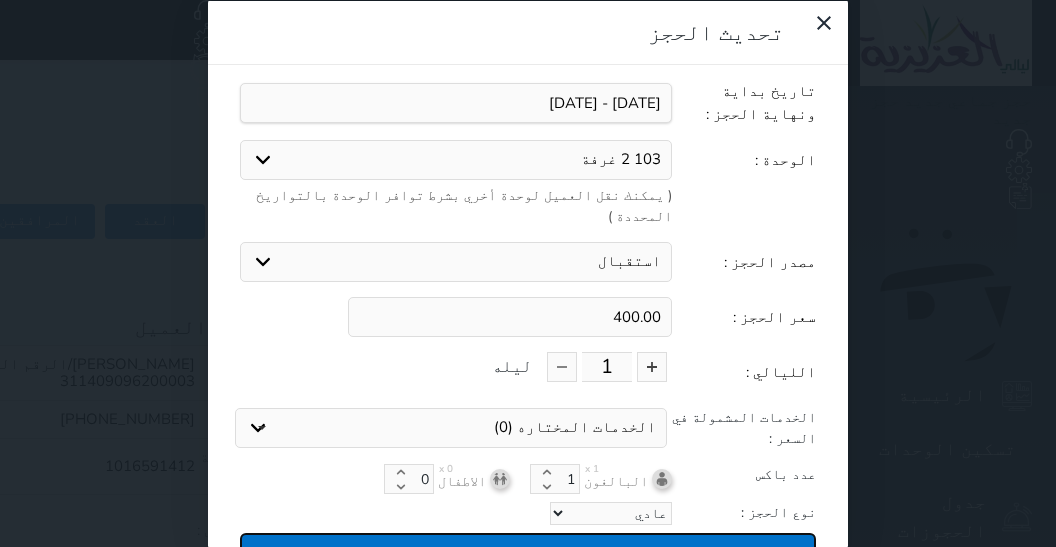 click on "تحديث الحجز" at bounding box center (528, 550) 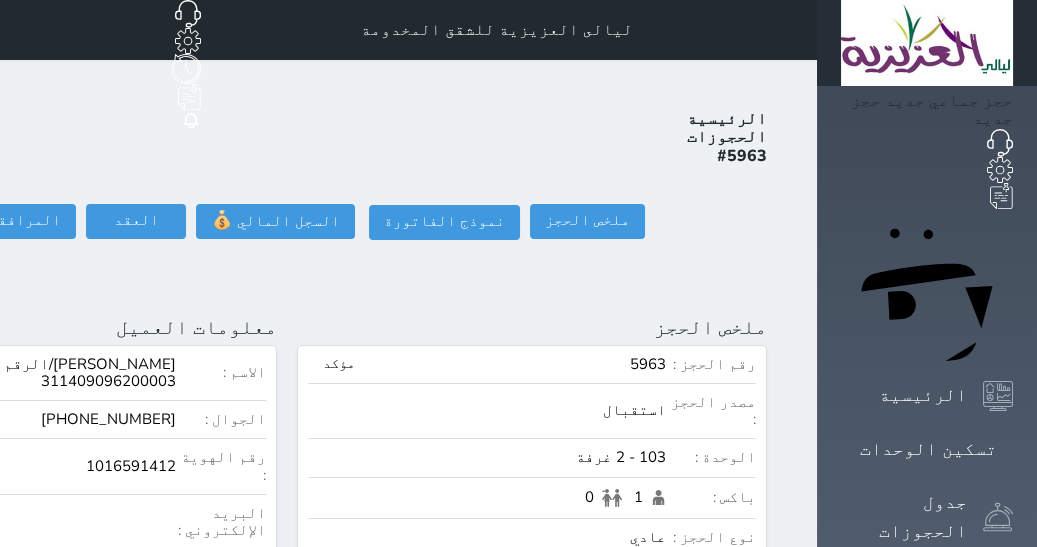 click on "تسجيل دخول" at bounding box center (-126, 221) 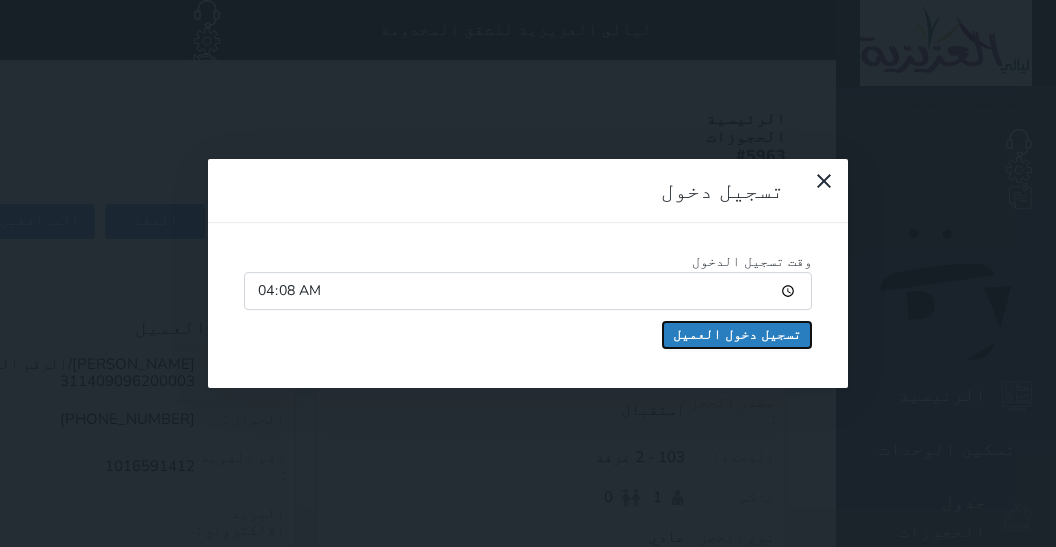 click on "تسجيل دخول العميل" at bounding box center (737, 335) 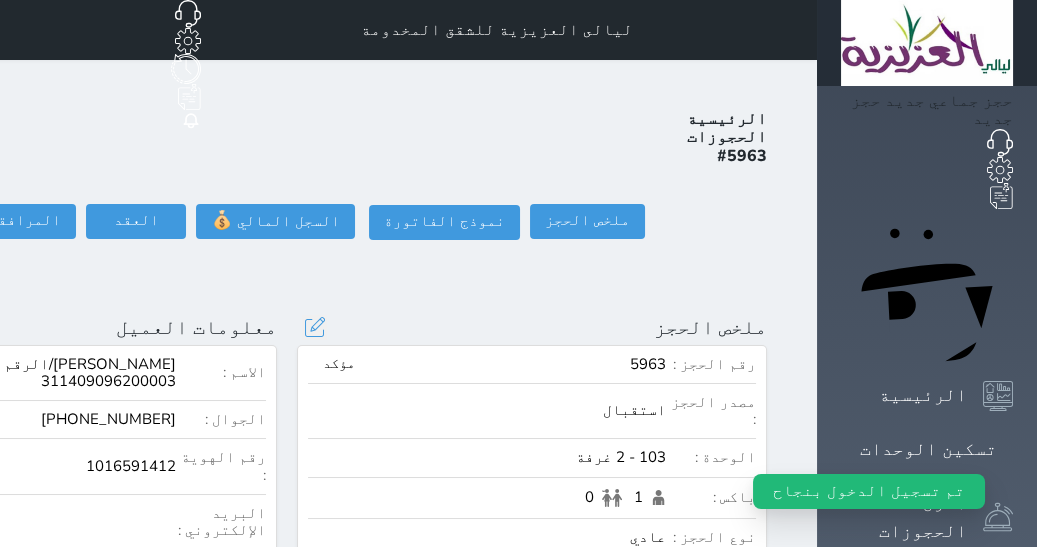 select 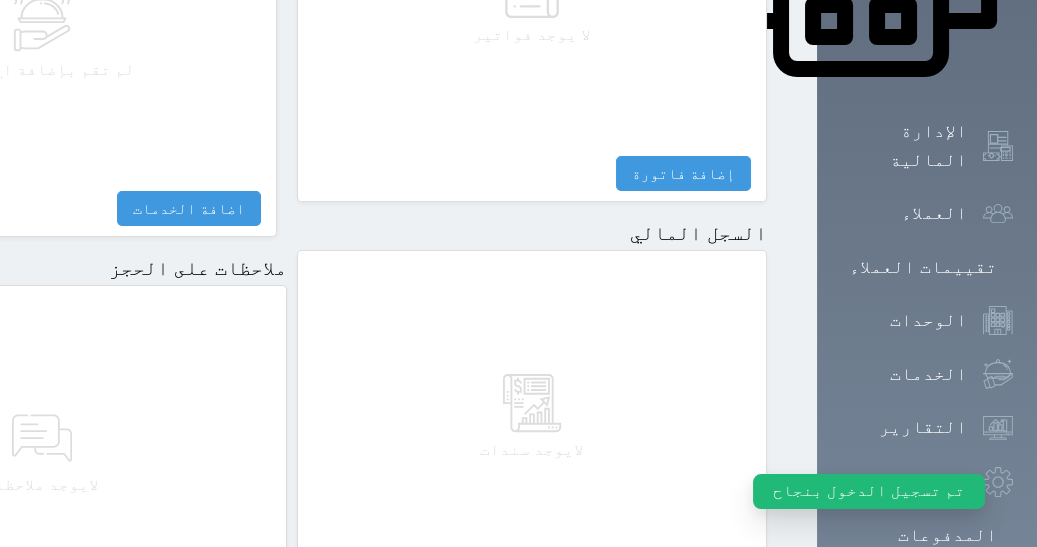 scroll, scrollTop: 1175, scrollLeft: 0, axis: vertical 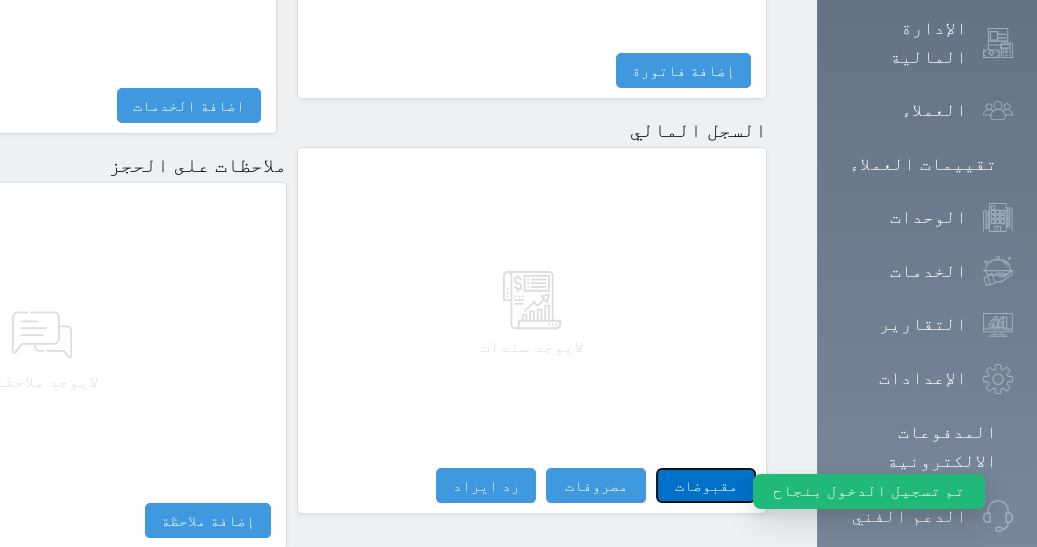 click on "مقبوضات" at bounding box center [706, 485] 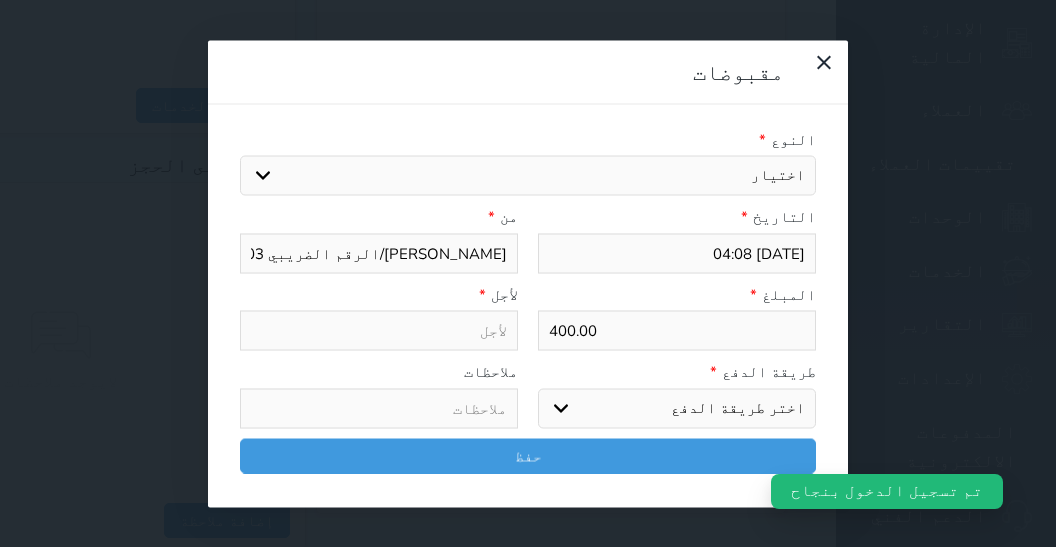 select 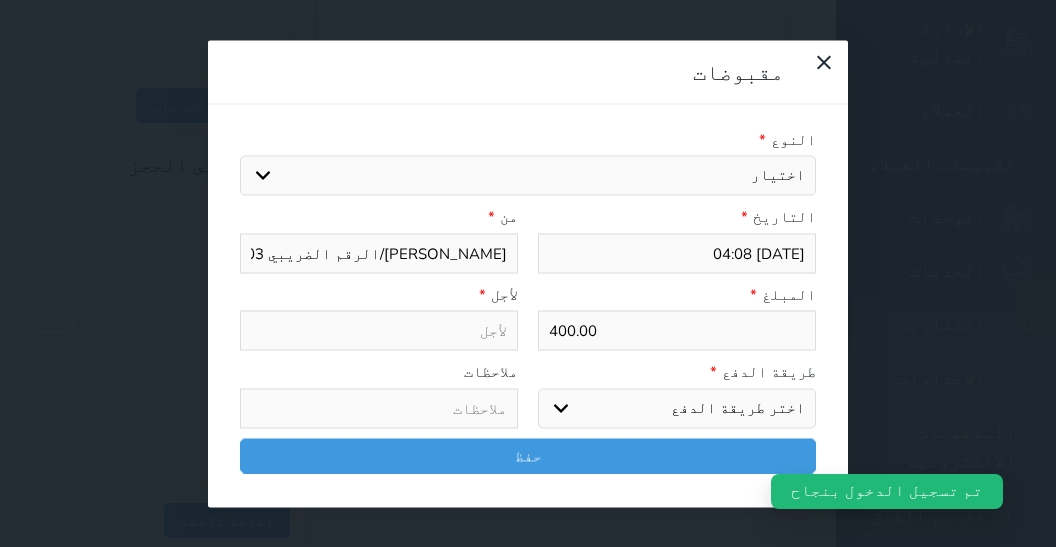 select 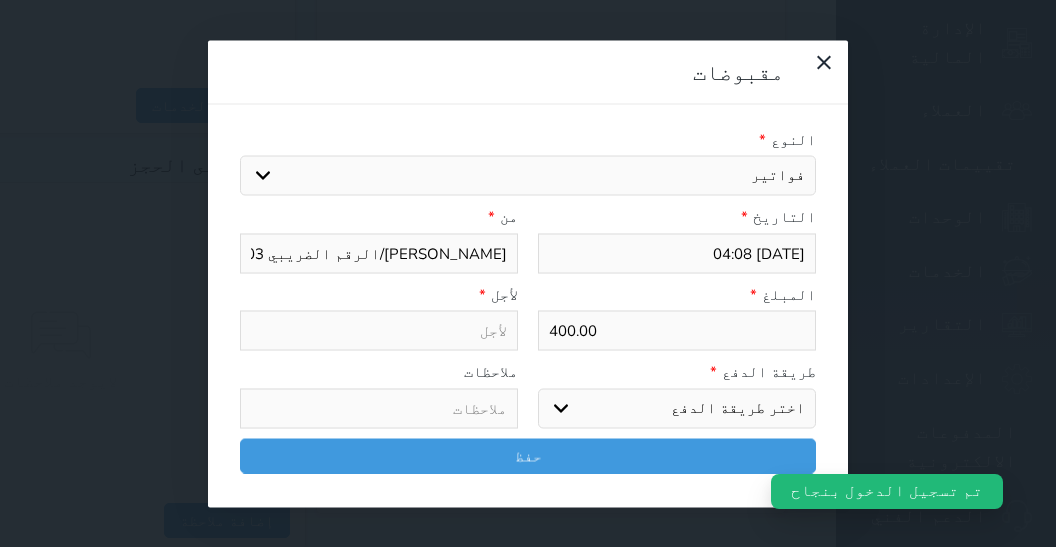 click on "فواتير" at bounding box center [0, 0] 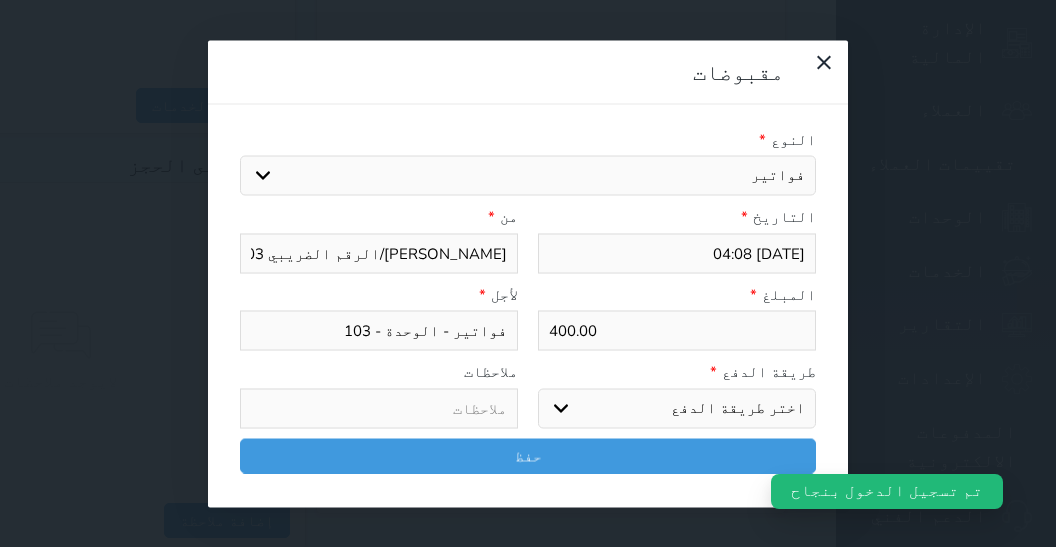 click on "اختر طريقة الدفع   دفع نقدى   تحويل بنكى   مدى   بطاقة ائتمان   آجل" at bounding box center (677, 408) 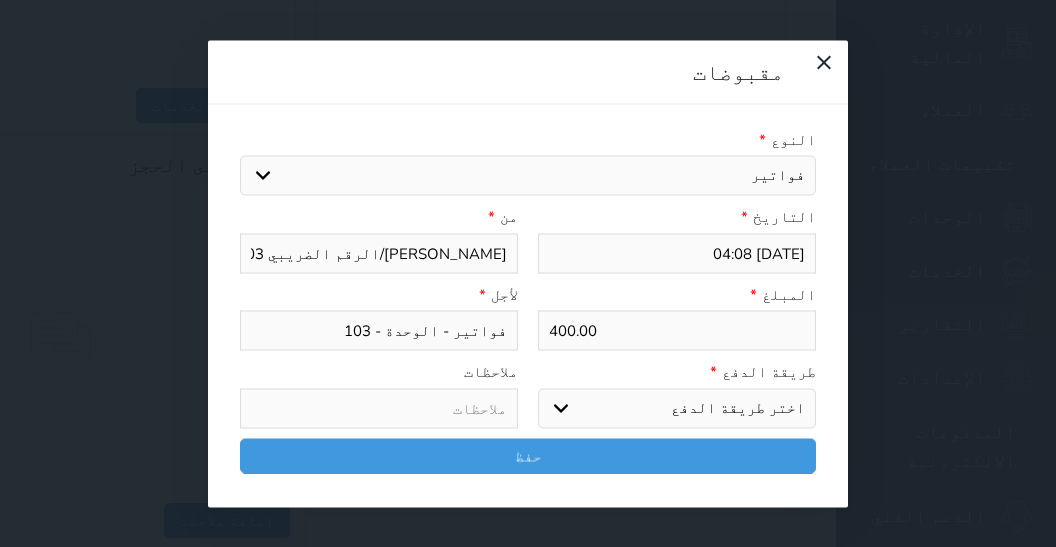 select on "mada" 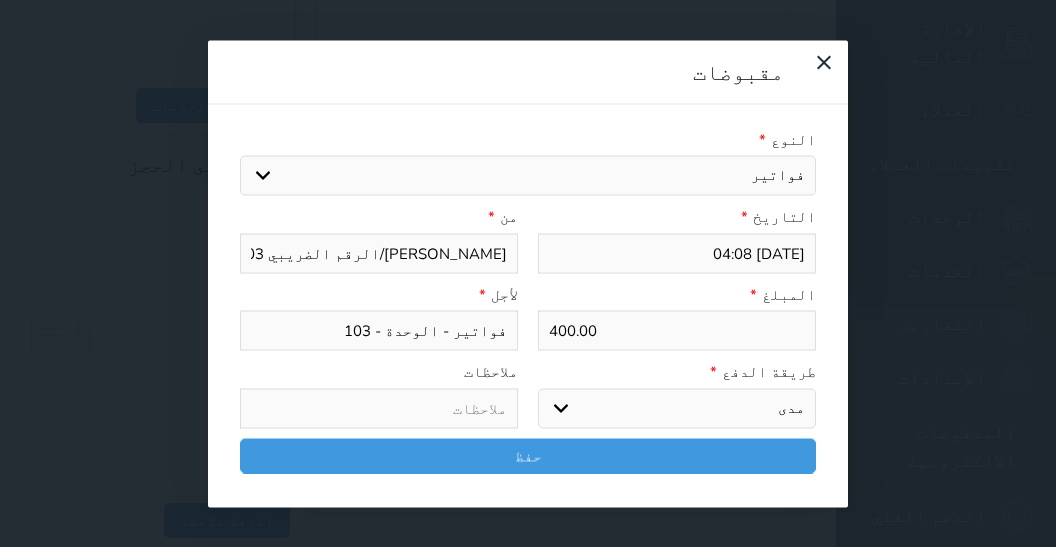 click on "مدى" at bounding box center [0, 0] 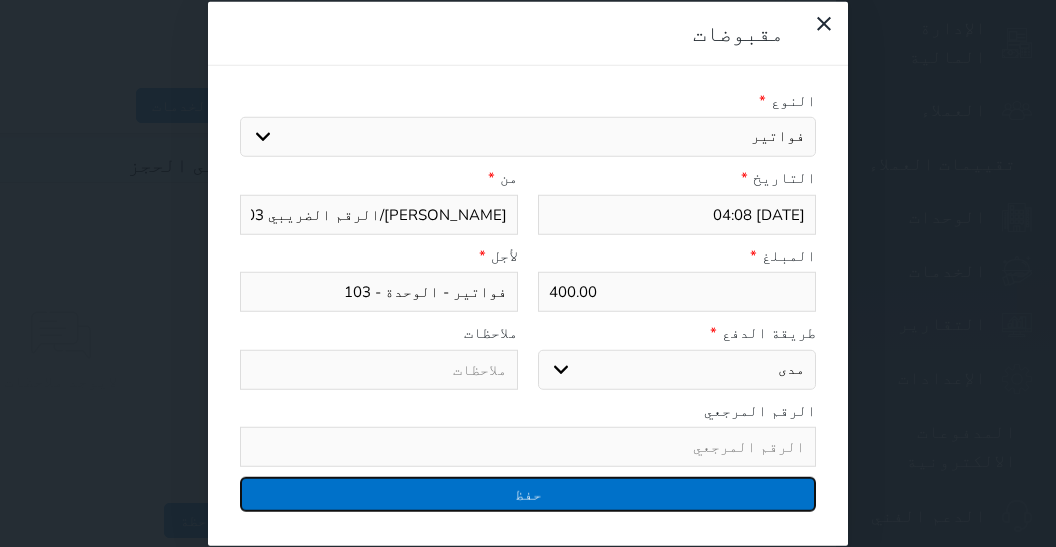 click on "حفظ" at bounding box center (528, 494) 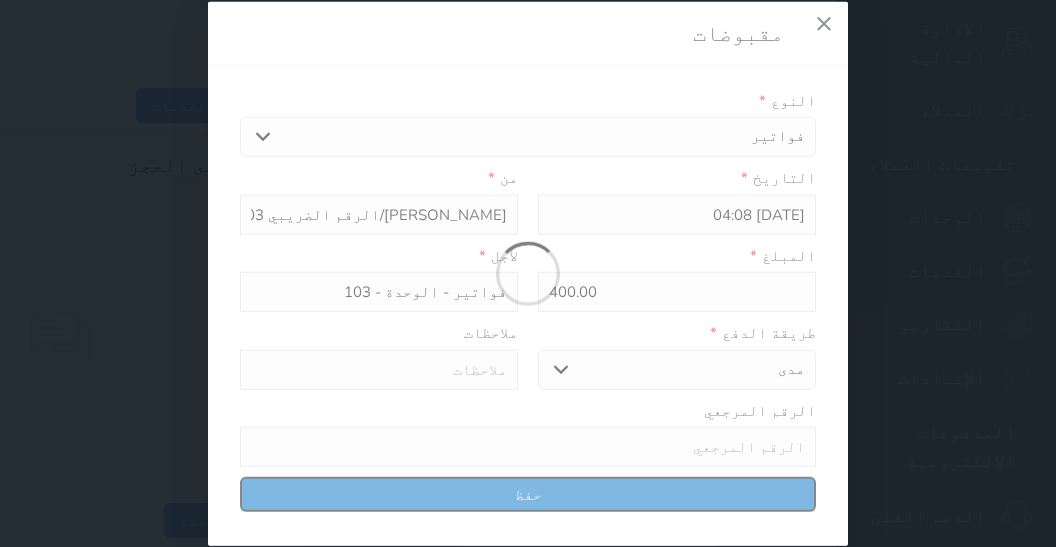 select 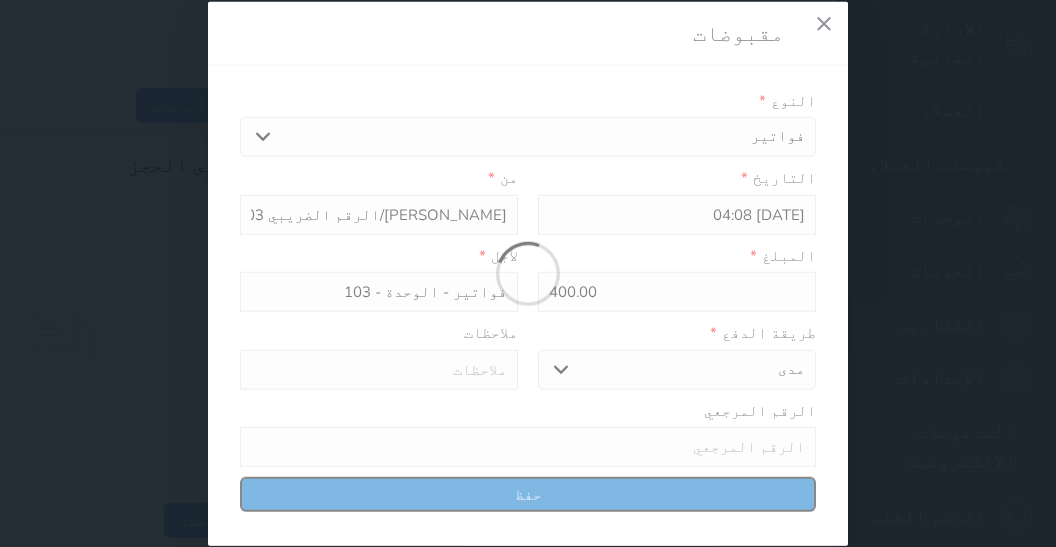 type 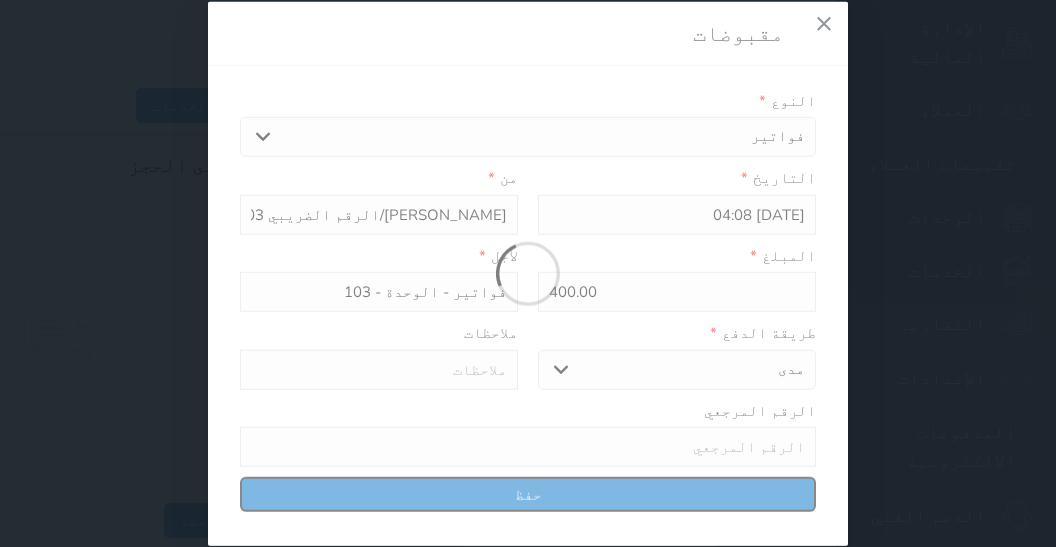 type on "0" 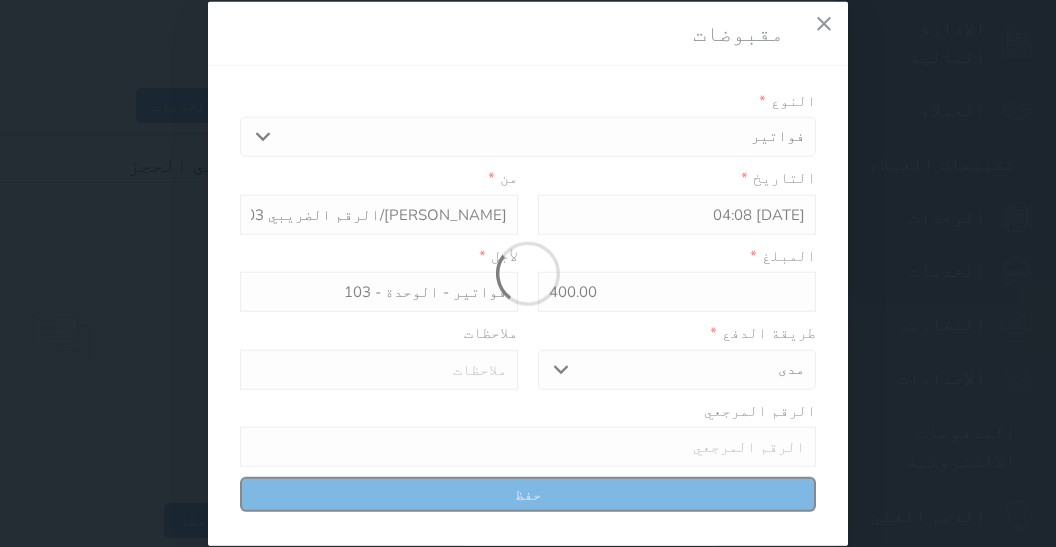 select 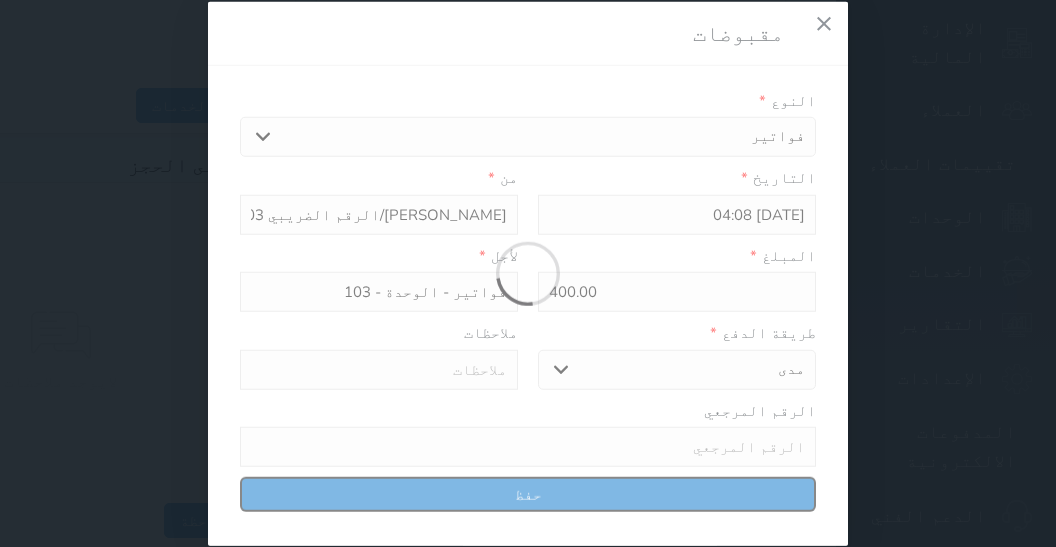 type on "0" 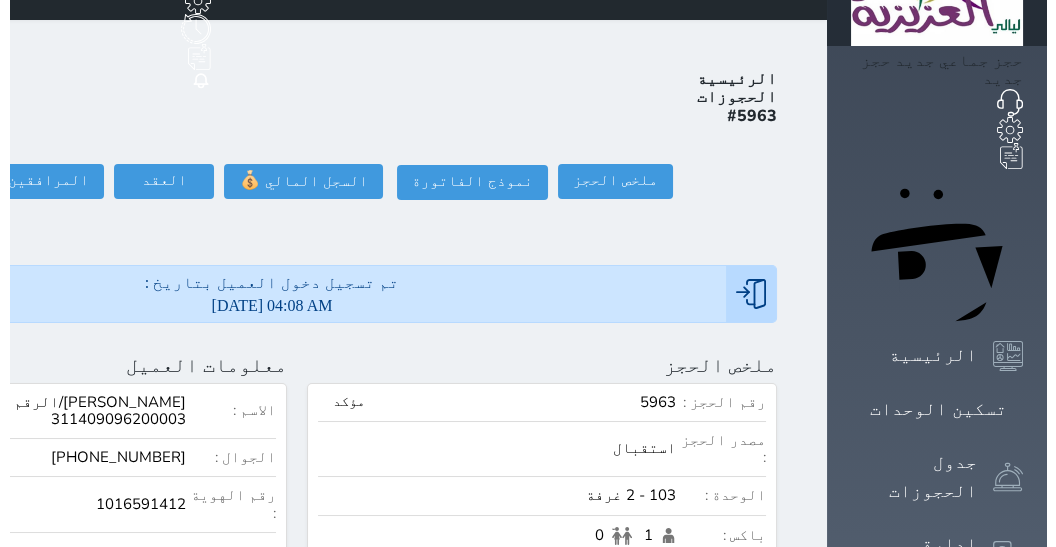 scroll, scrollTop: 0, scrollLeft: 0, axis: both 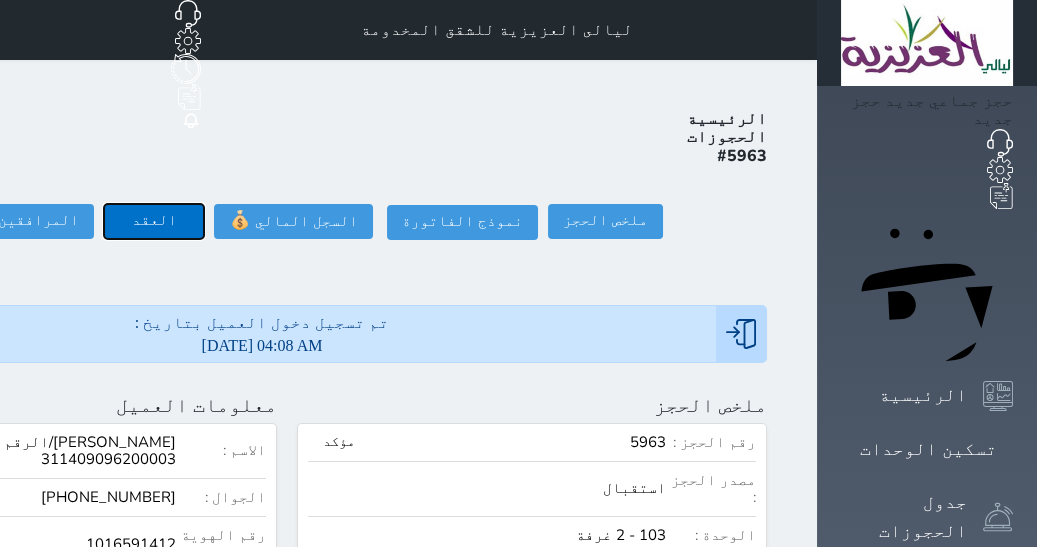 click on "العقد" at bounding box center [154, 221] 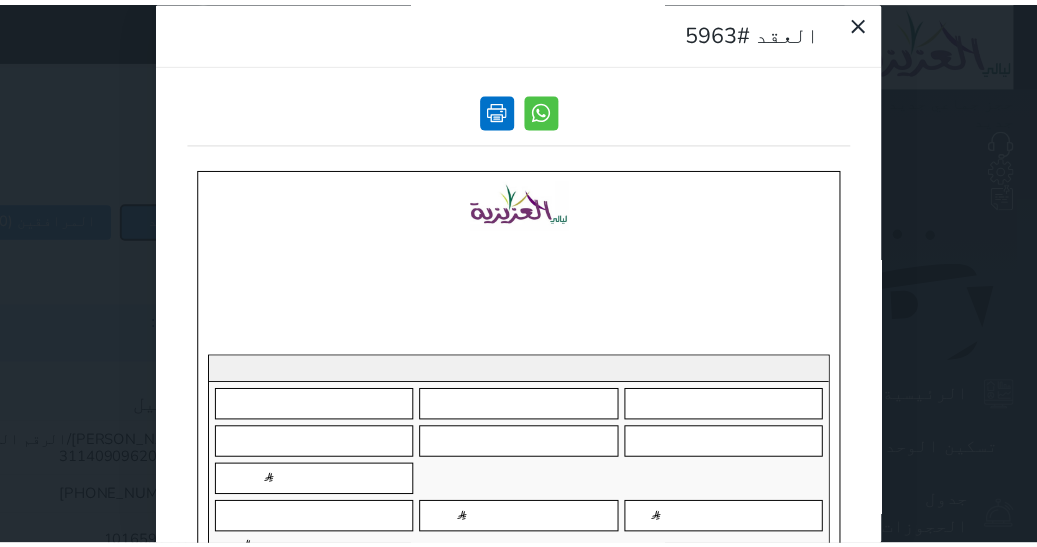 scroll, scrollTop: 0, scrollLeft: 0, axis: both 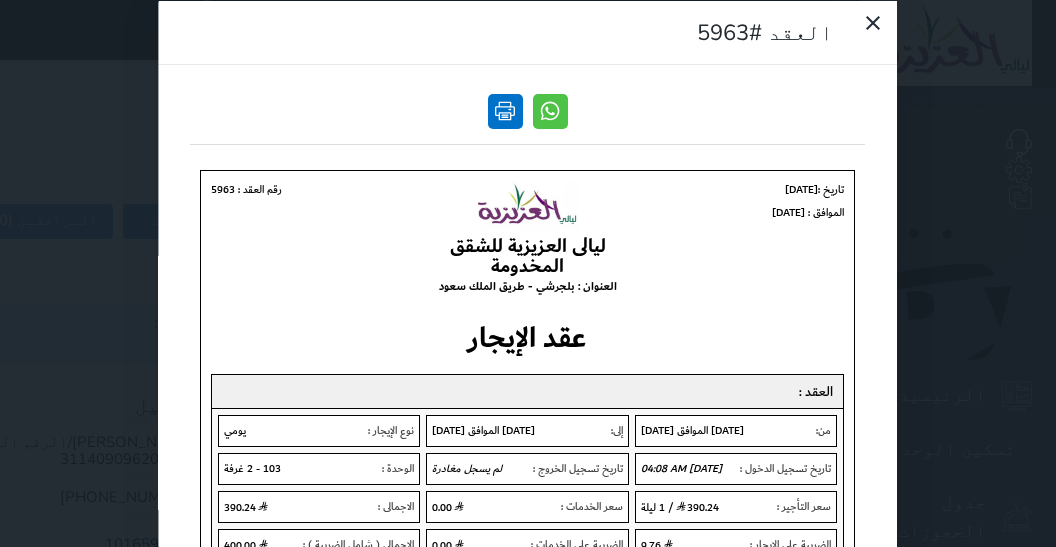 click at bounding box center (505, 110) 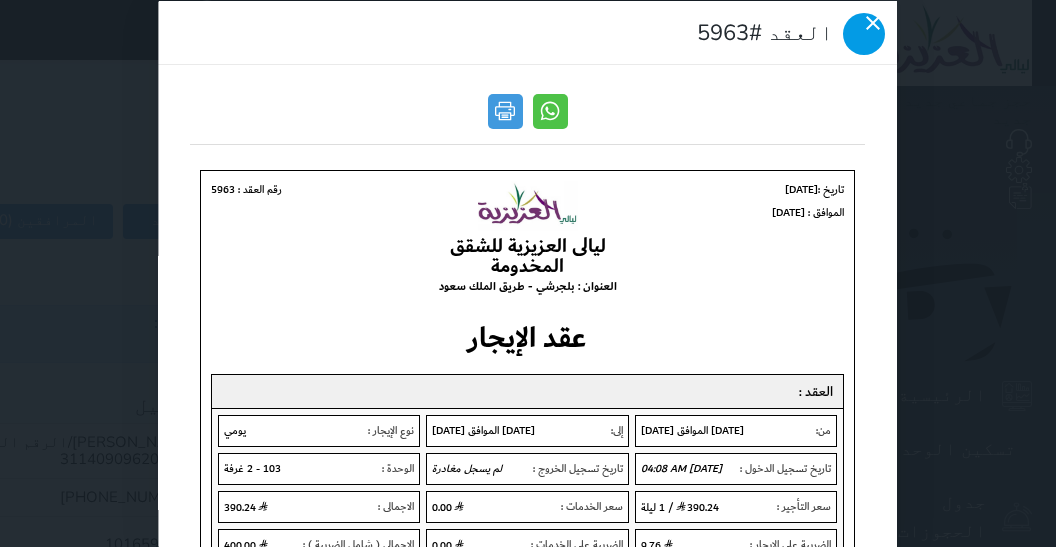 click 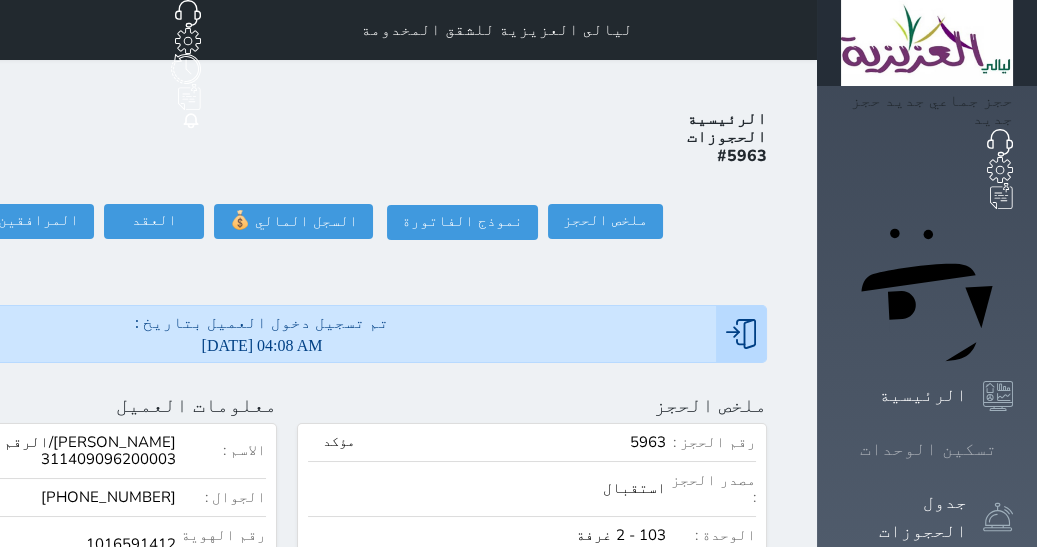 click 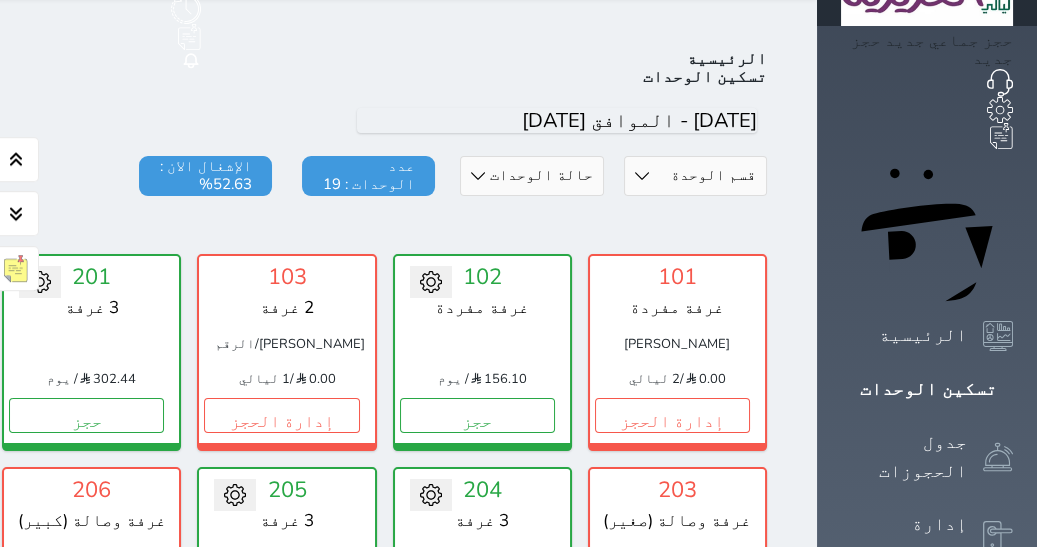 scroll, scrollTop: 77, scrollLeft: 0, axis: vertical 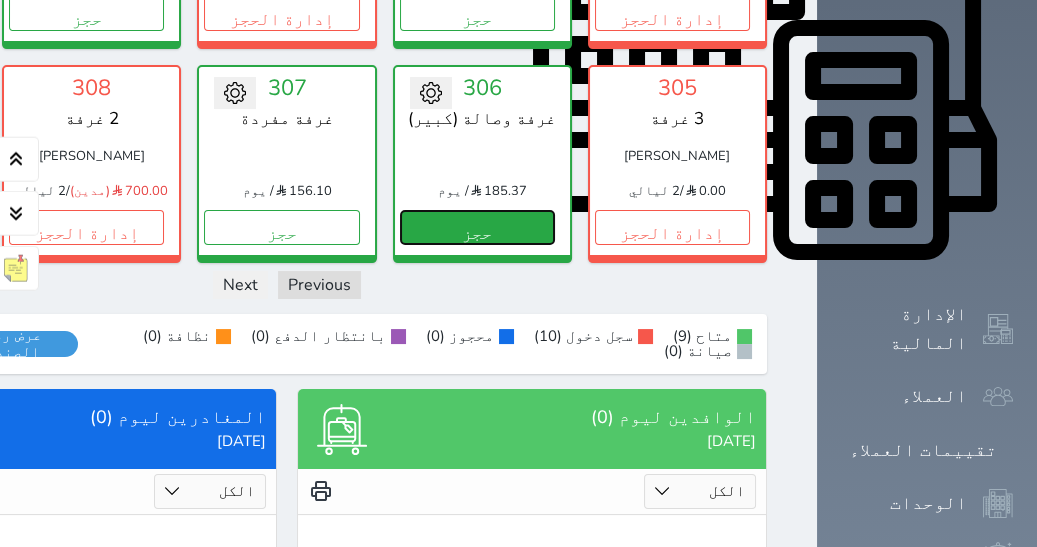click on "حجز" at bounding box center [477, 227] 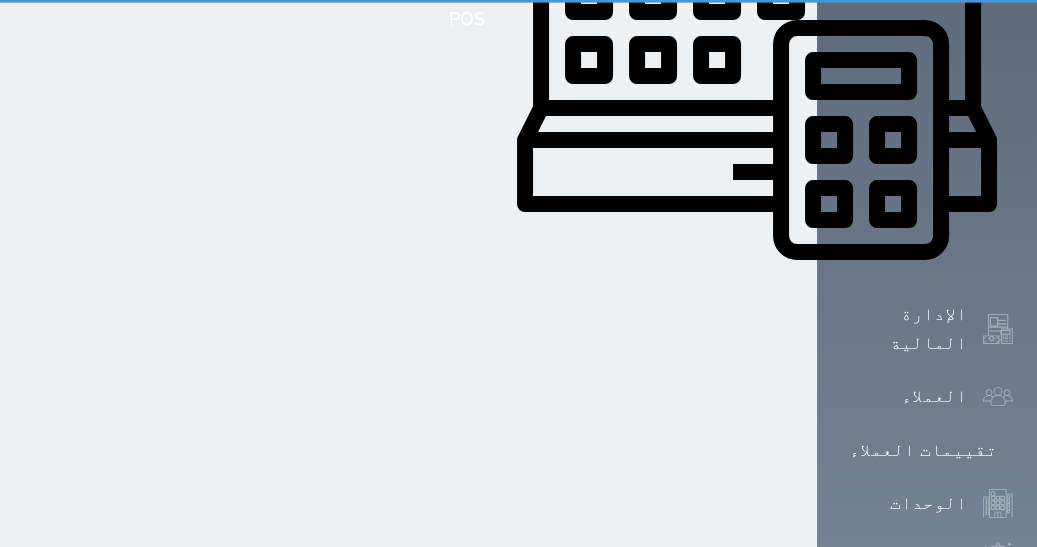 scroll, scrollTop: 602, scrollLeft: 0, axis: vertical 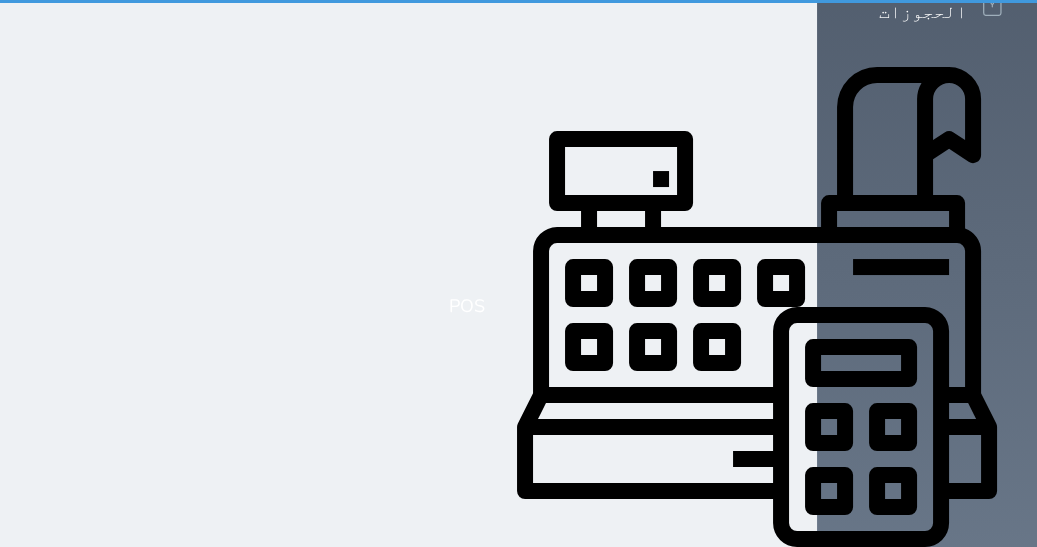 select on "1" 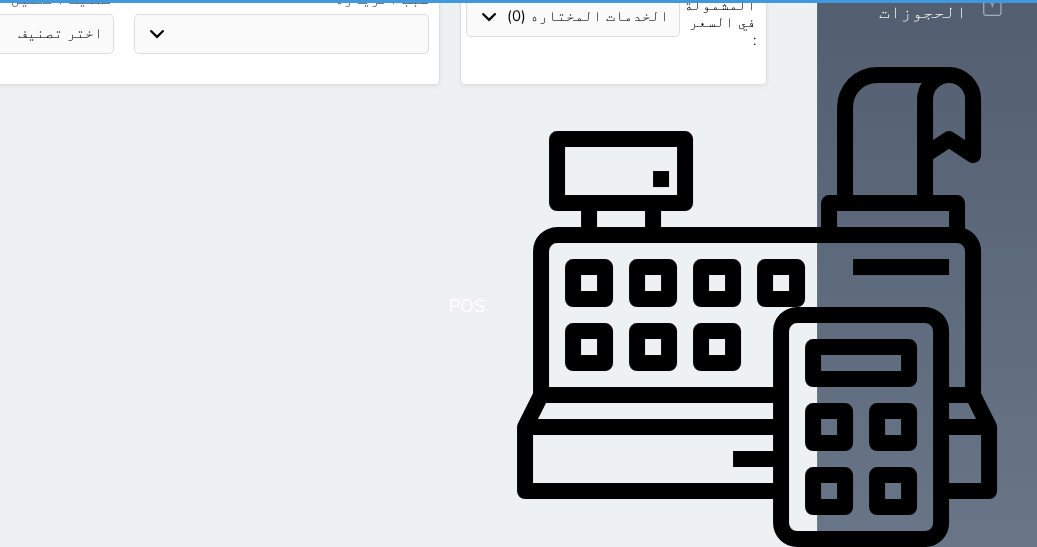 scroll, scrollTop: 0, scrollLeft: 0, axis: both 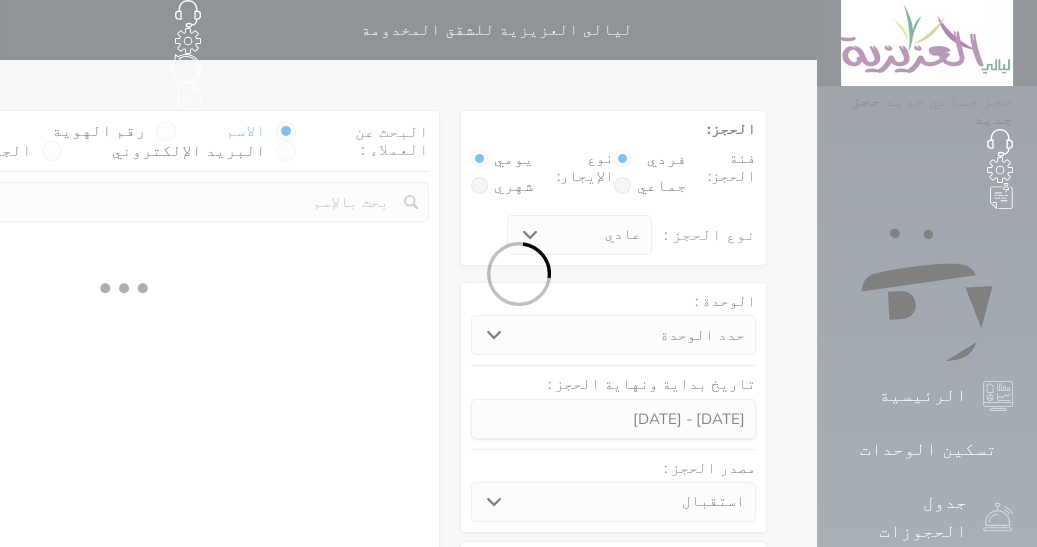 select 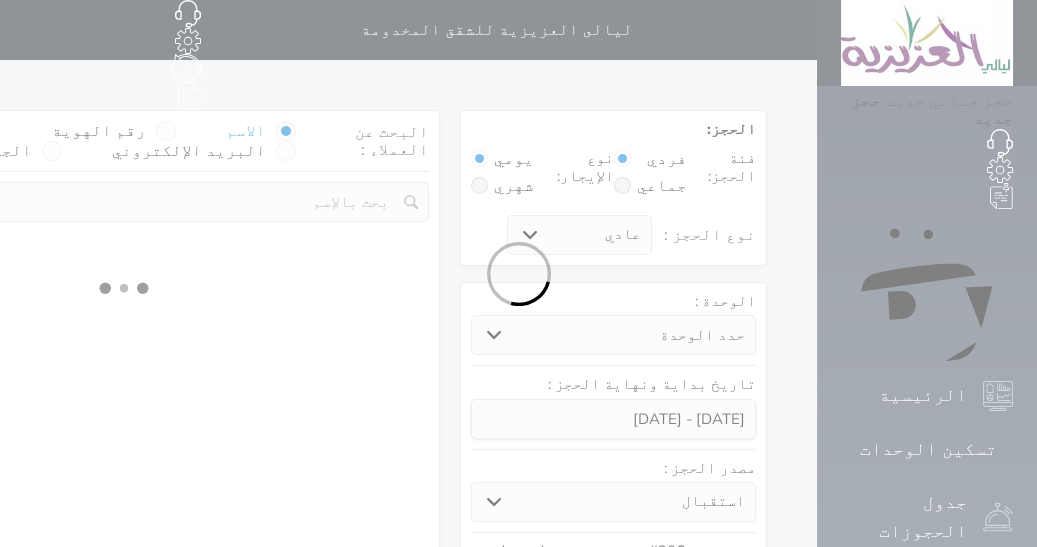 select on "1" 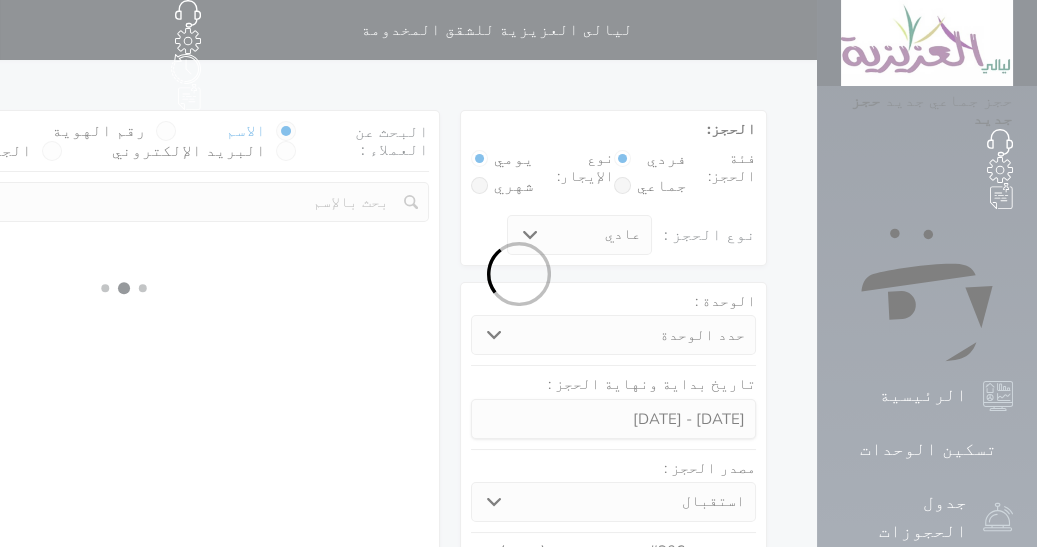 select on "113" 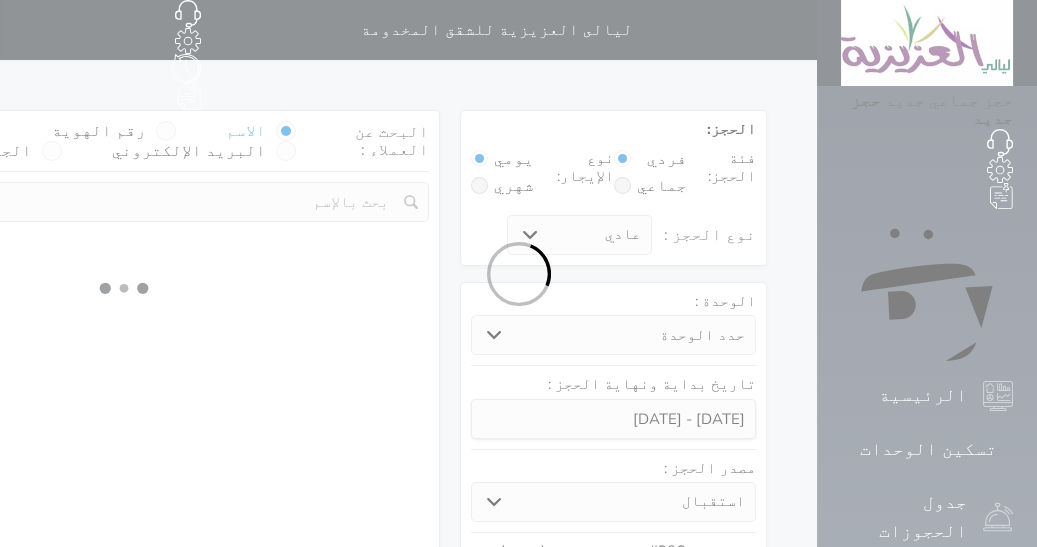 select on "1" 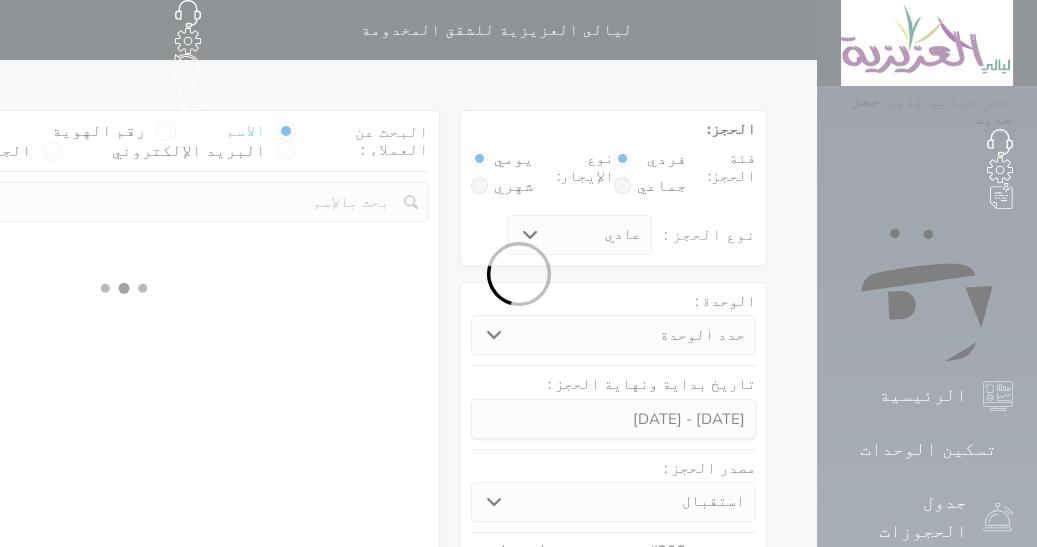 select 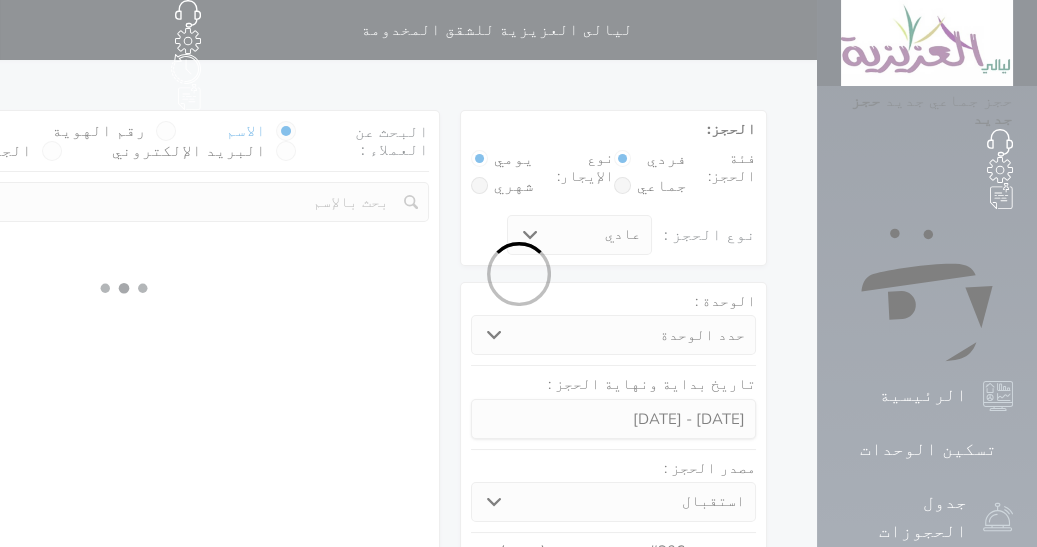 select on "7" 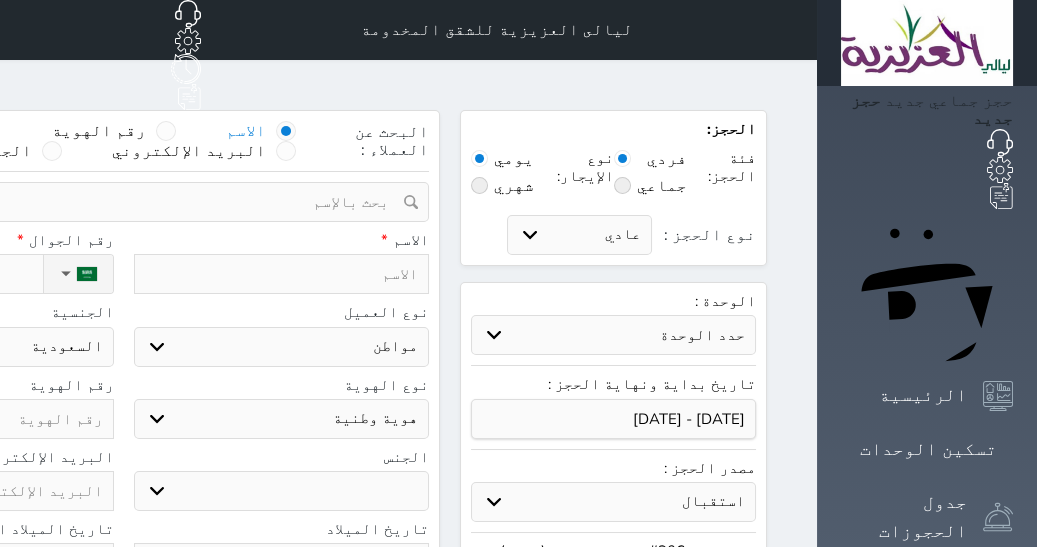 select 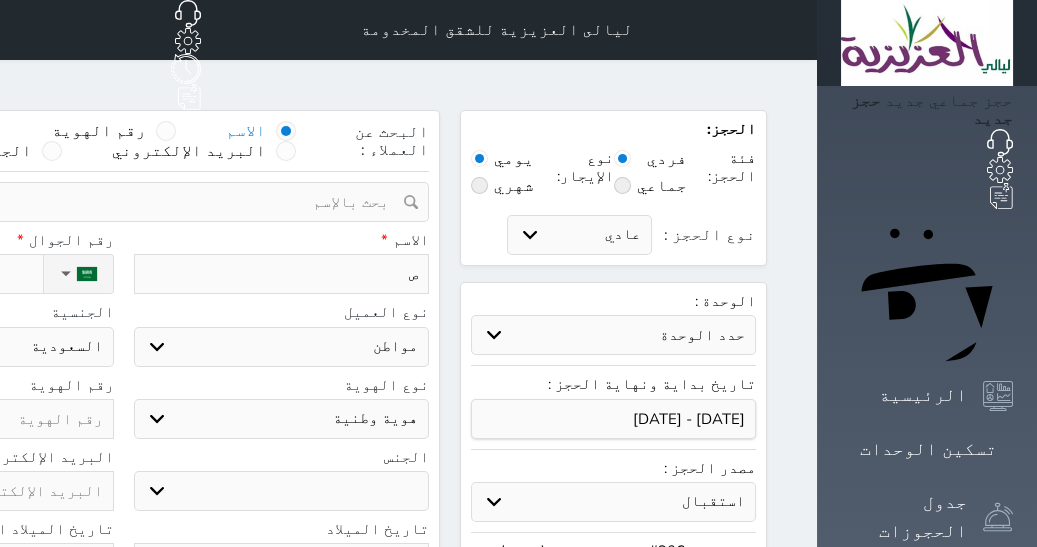 type on "صا" 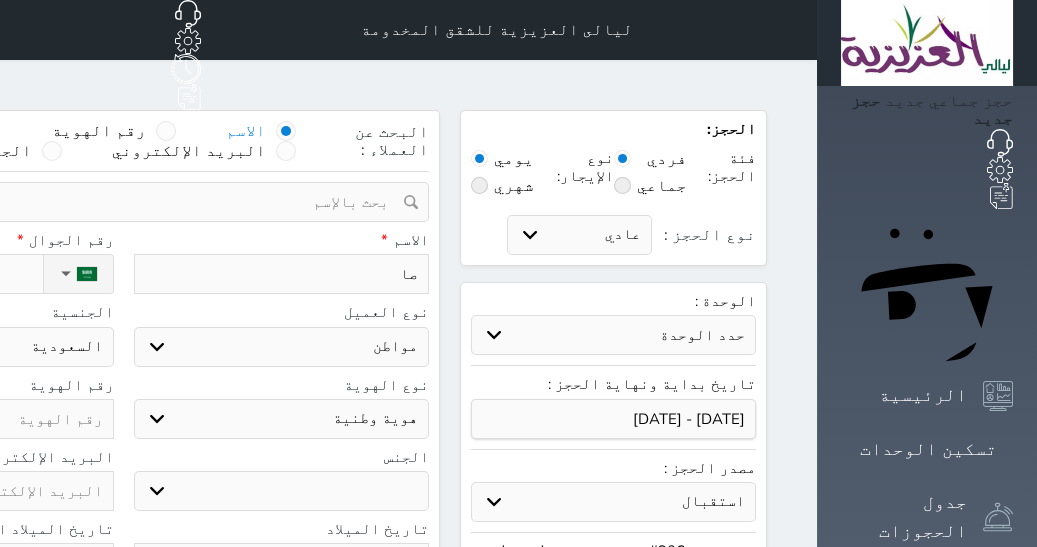 type on "صاط" 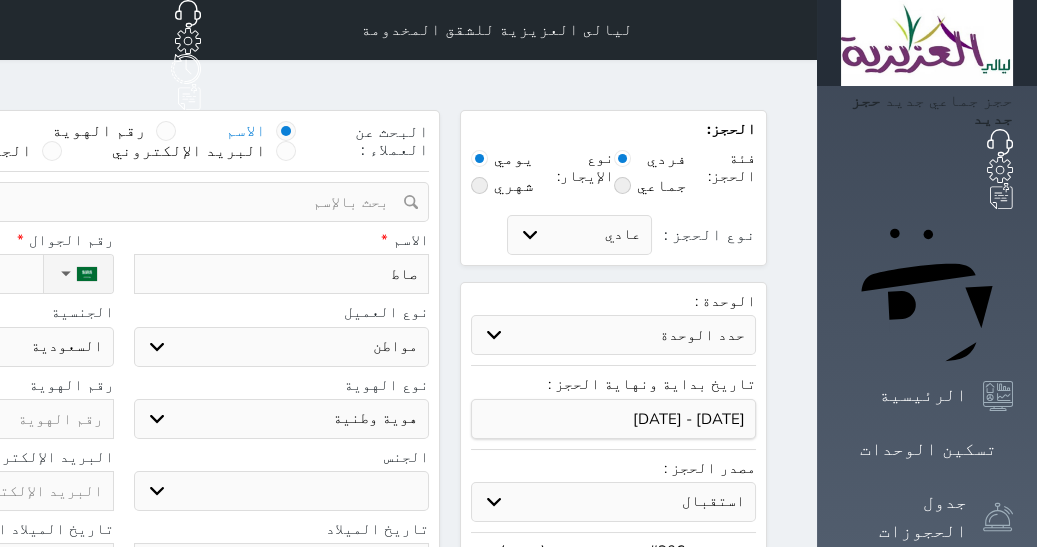 select 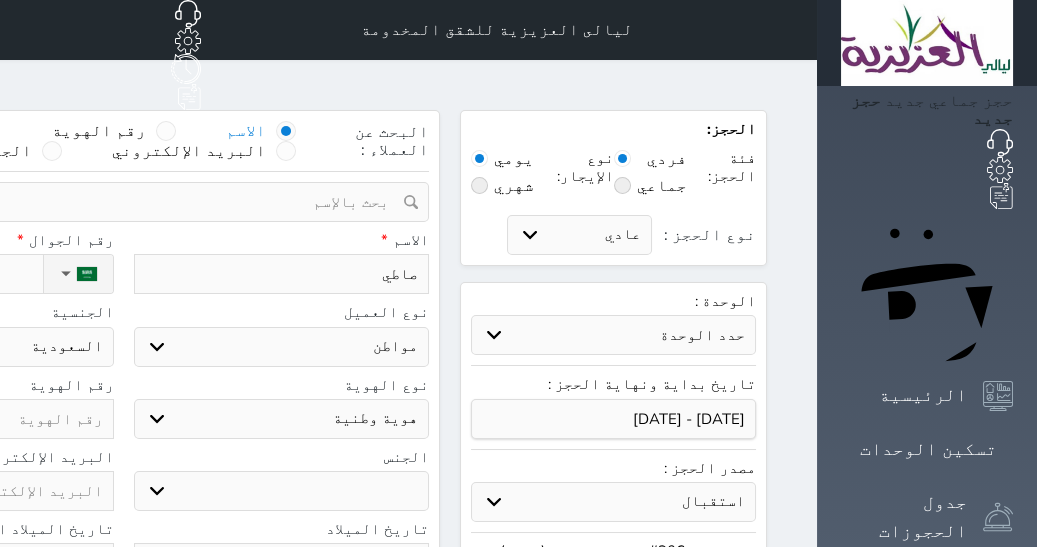 type on "صاطي" 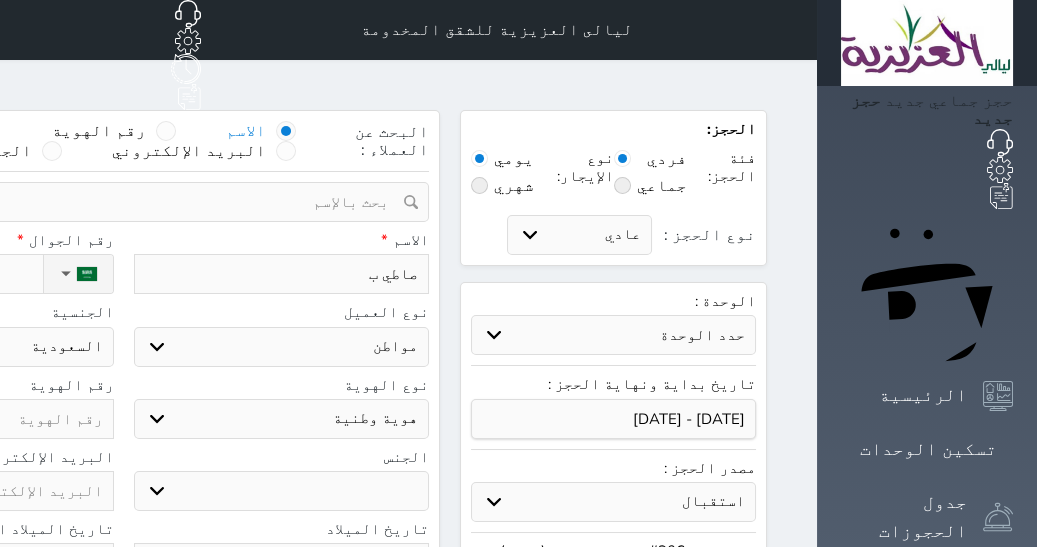 type on "[PERSON_NAME]" 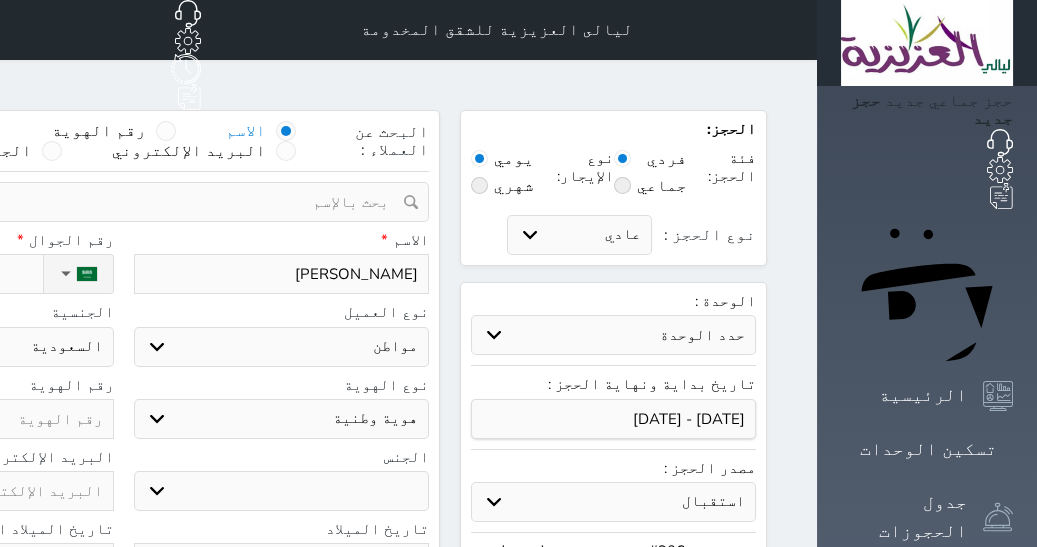 select 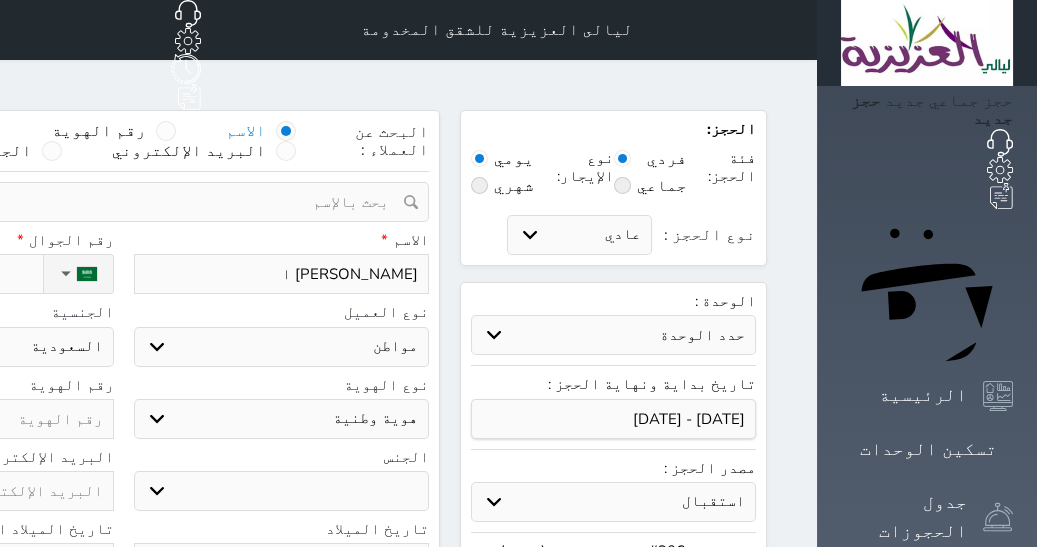 type on "[PERSON_NAME] ال" 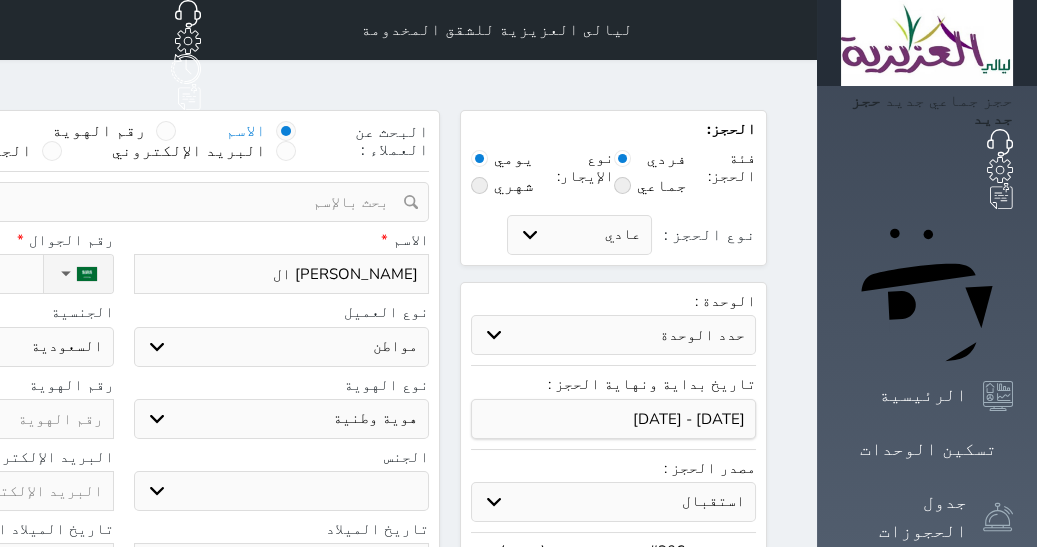 type on "[PERSON_NAME]" 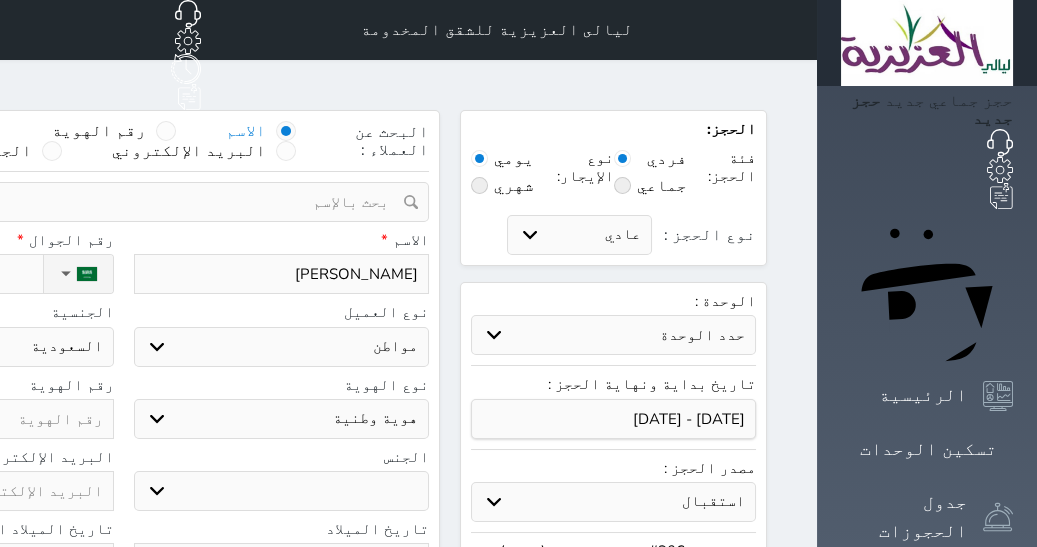 select 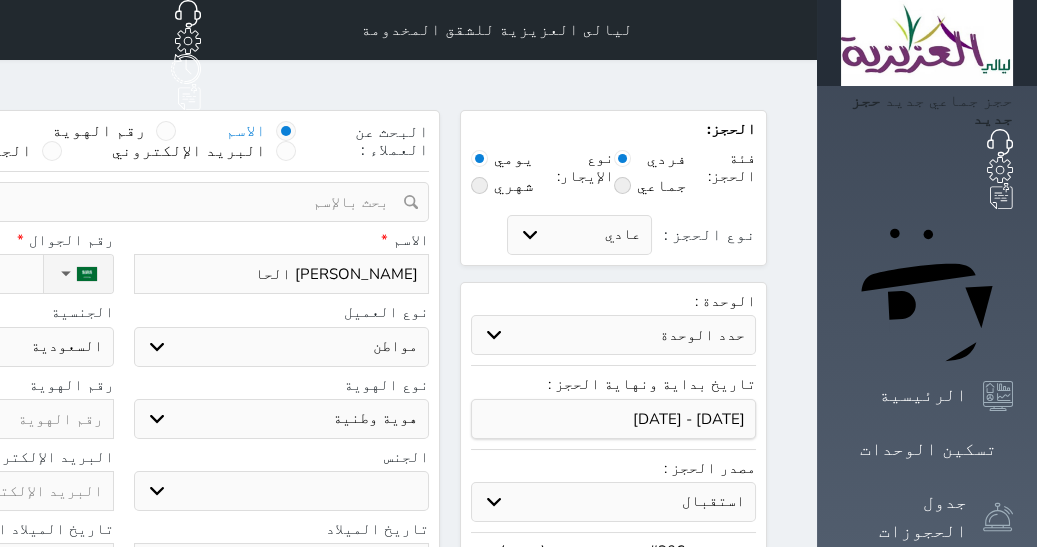 type on "[PERSON_NAME]" 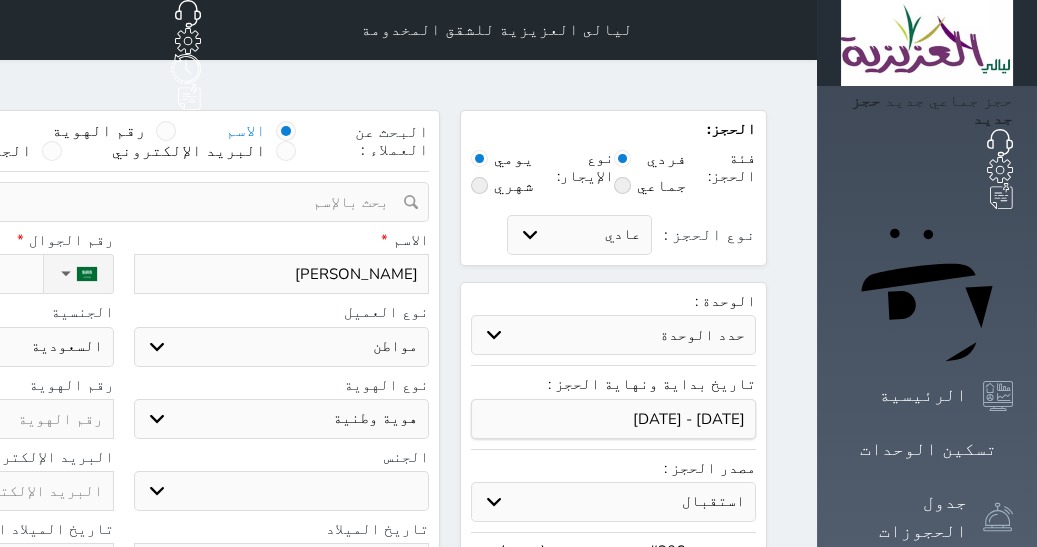 type on "[PERSON_NAME]" 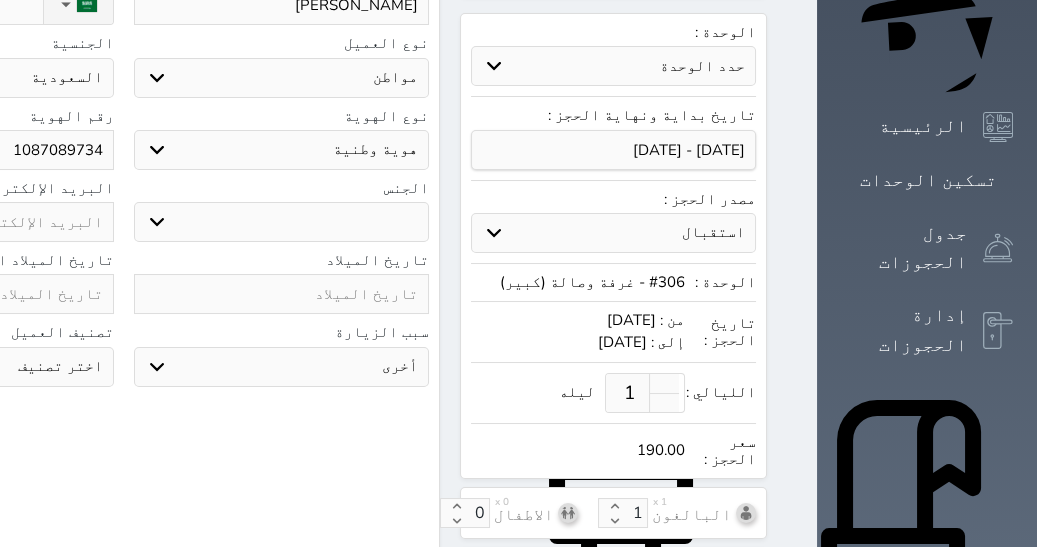 scroll, scrollTop: 271, scrollLeft: 0, axis: vertical 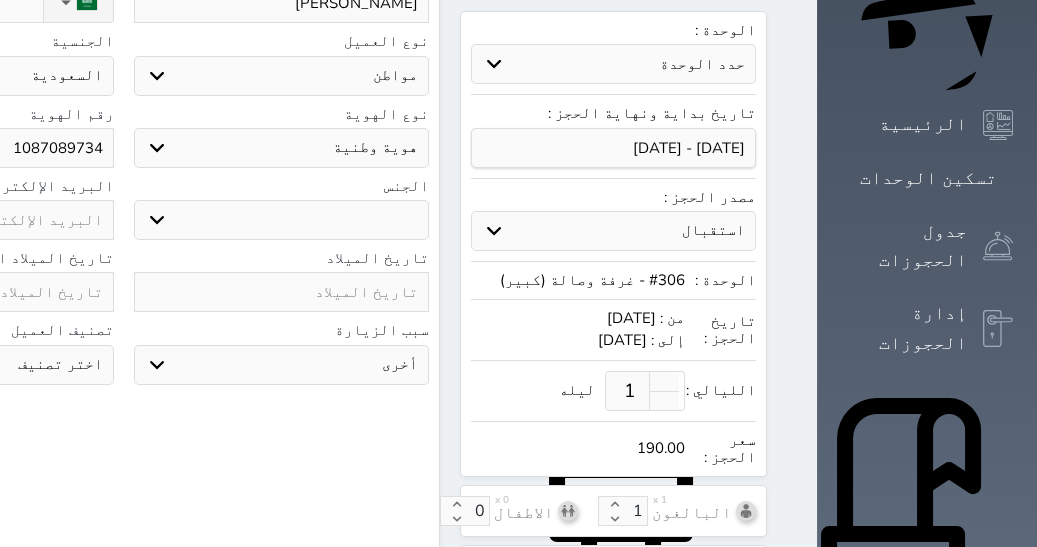 type on "1087089734" 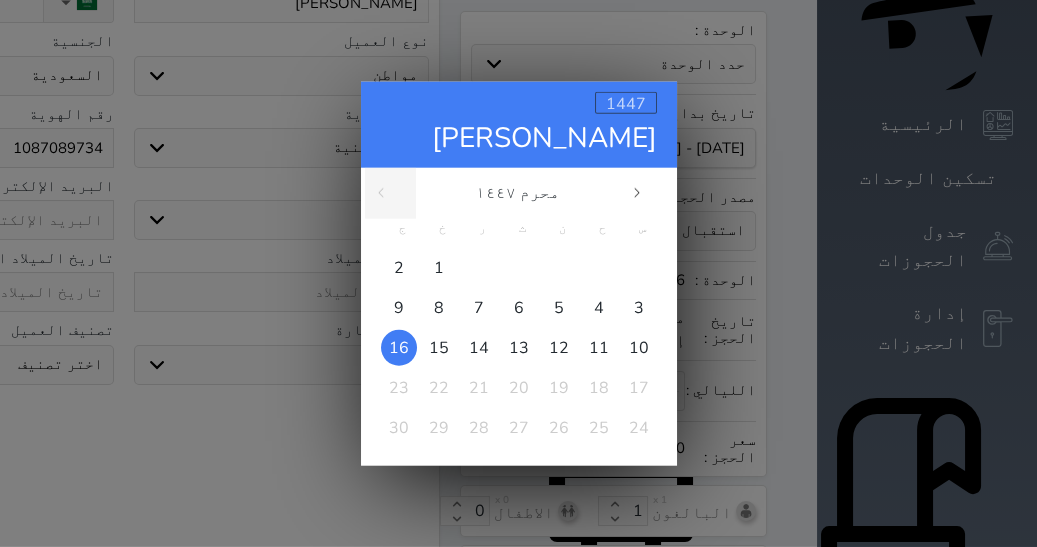 click on "1447" at bounding box center [626, 103] 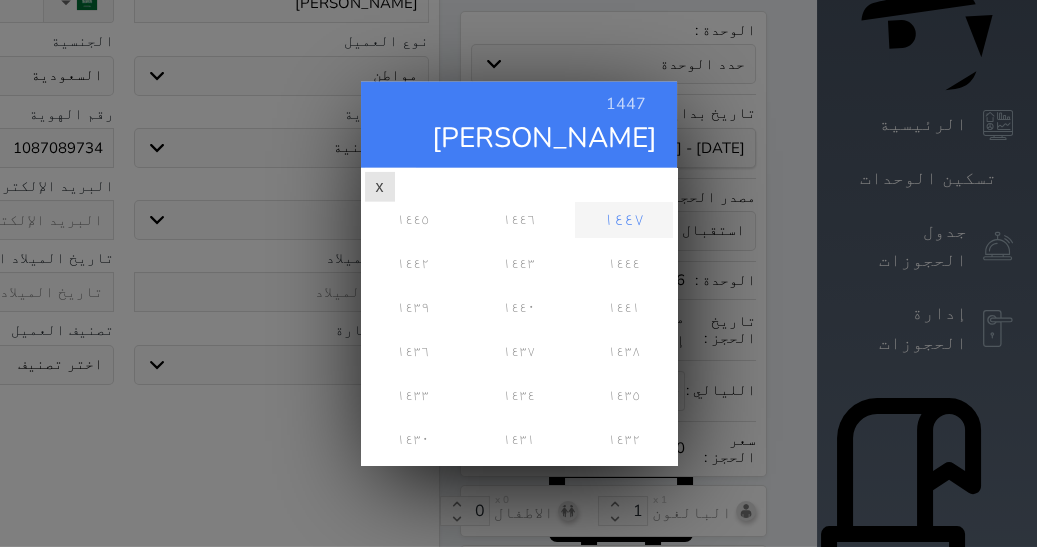 scroll, scrollTop: 0, scrollLeft: 0, axis: both 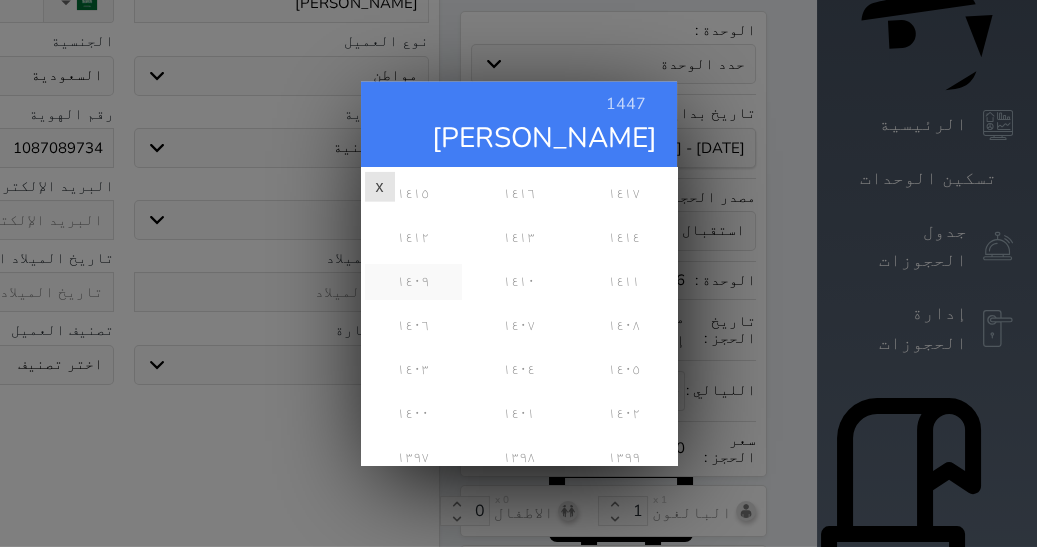 click on "١٤٠٩" at bounding box center (413, 281) 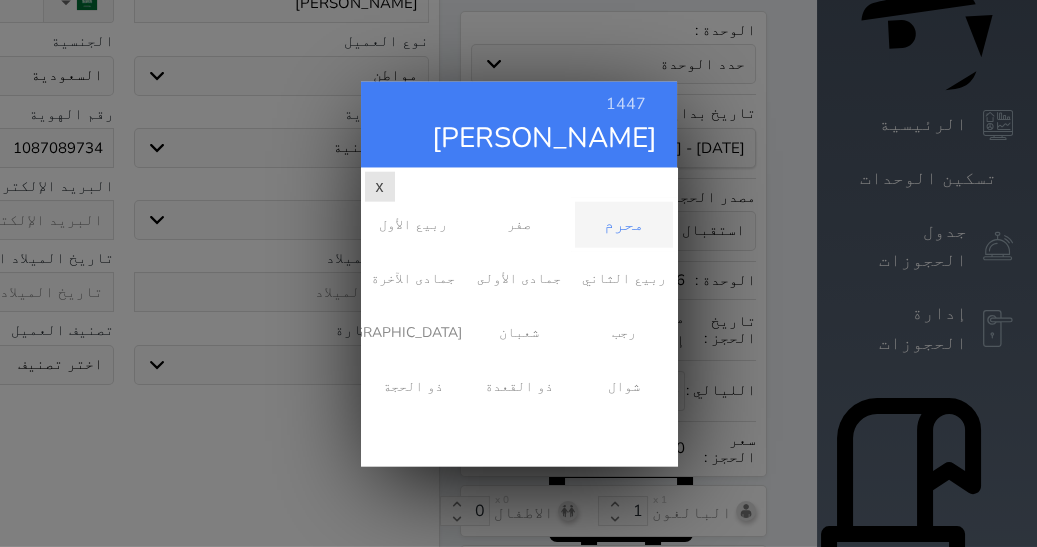 scroll, scrollTop: 0, scrollLeft: 0, axis: both 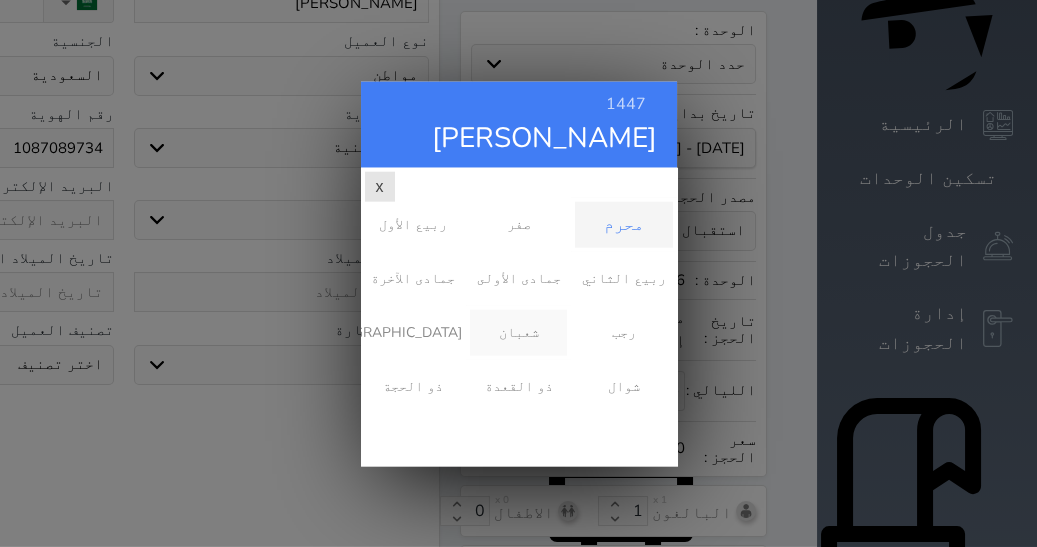click on "شعبان" at bounding box center (518, 332) 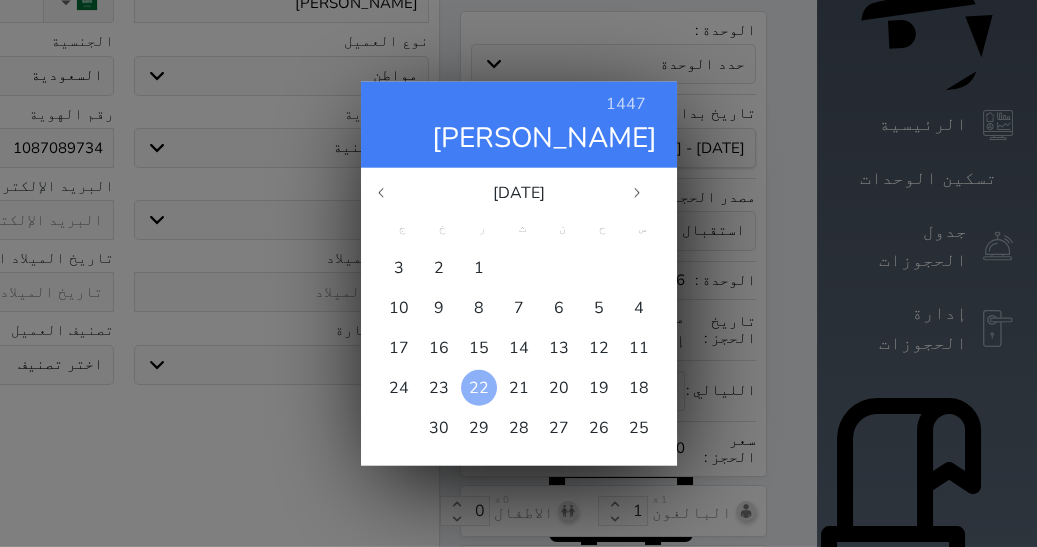 click on "22" at bounding box center [479, 387] 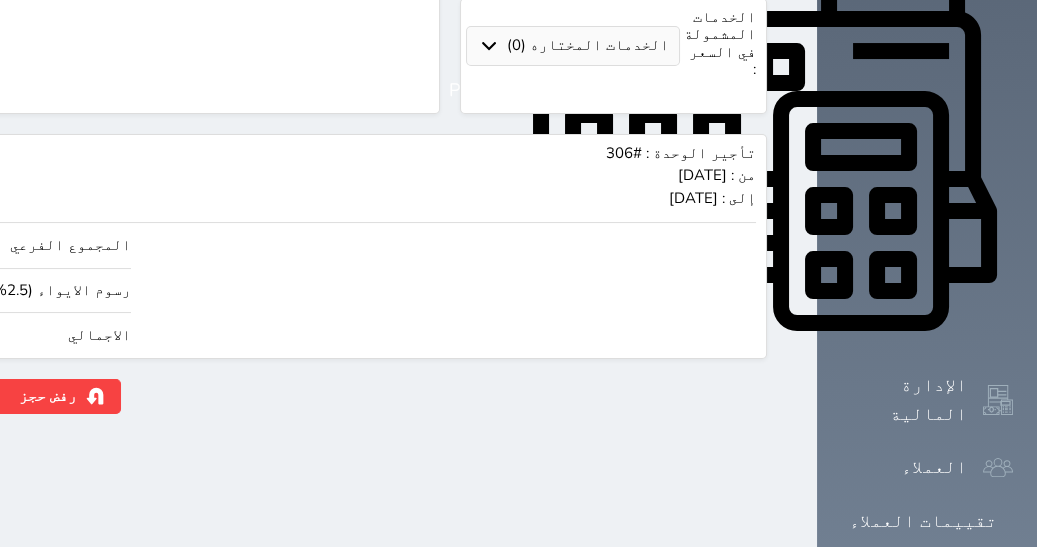 scroll, scrollTop: 819, scrollLeft: 0, axis: vertical 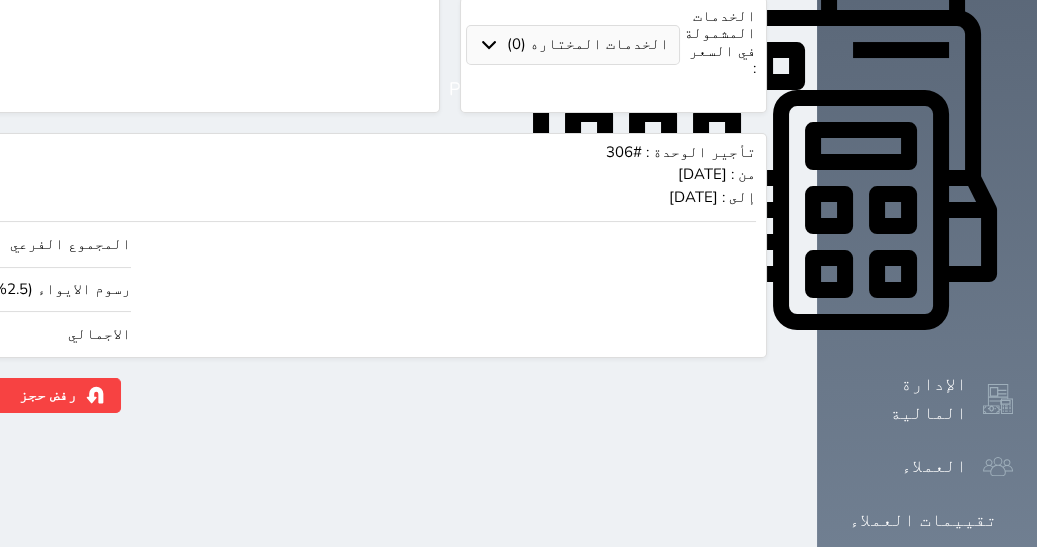 click on "190.00" at bounding box center (-117, 334) 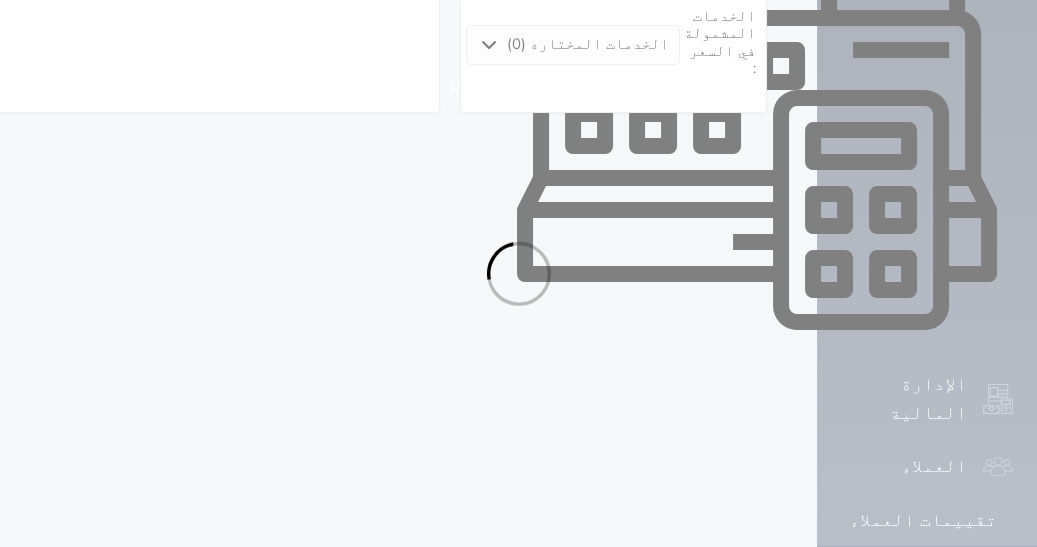select on "1" 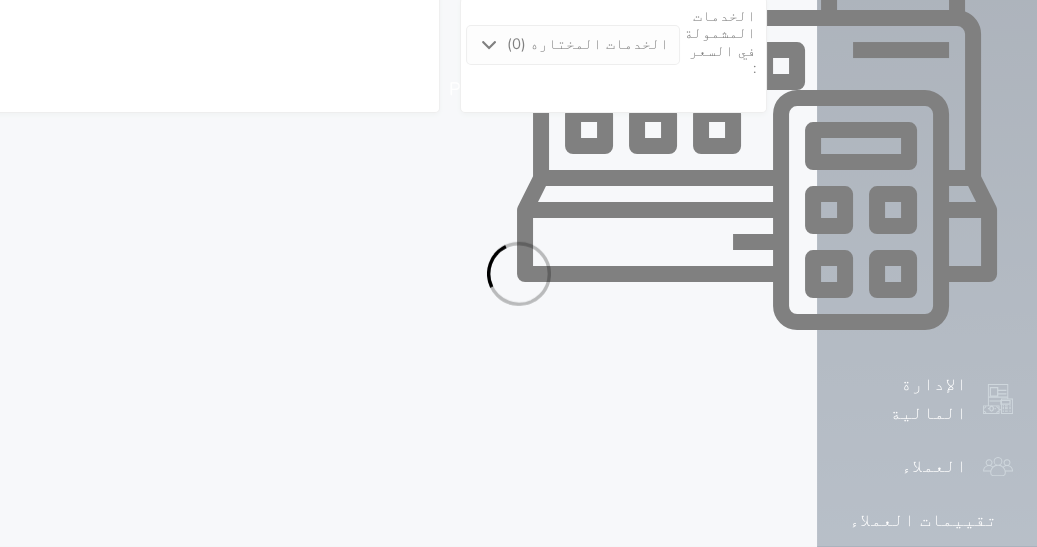 select on "113" 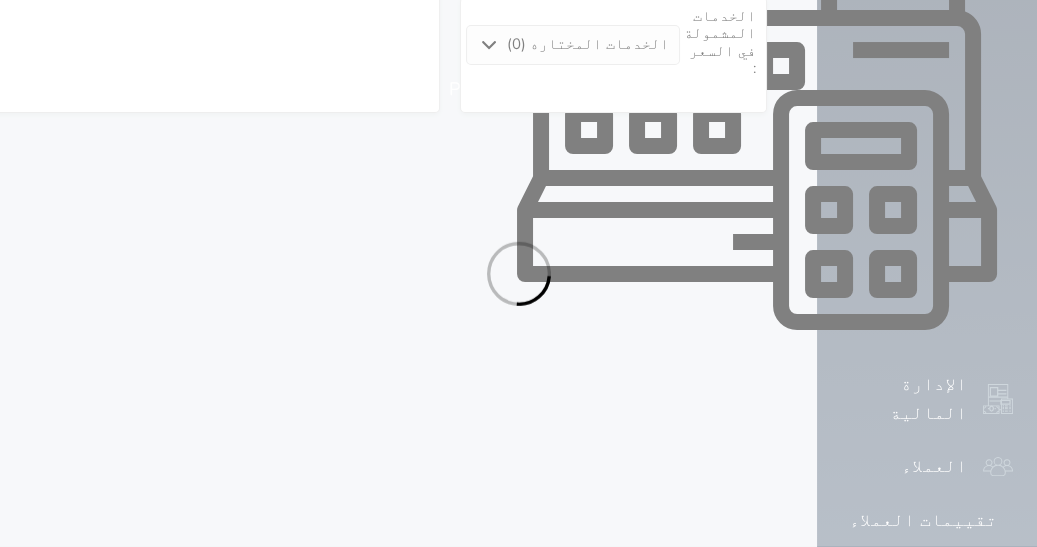 select on "1" 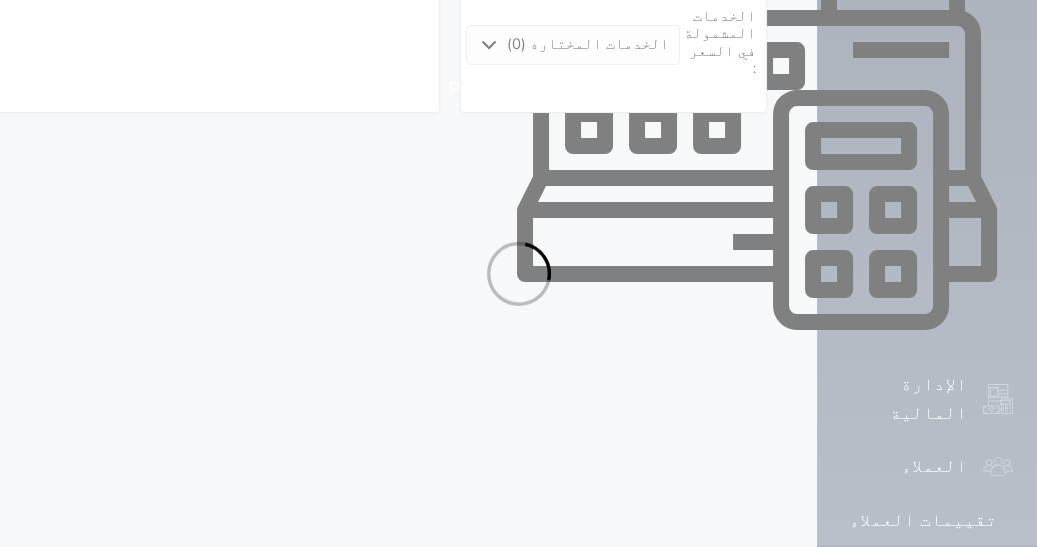 select on "7" 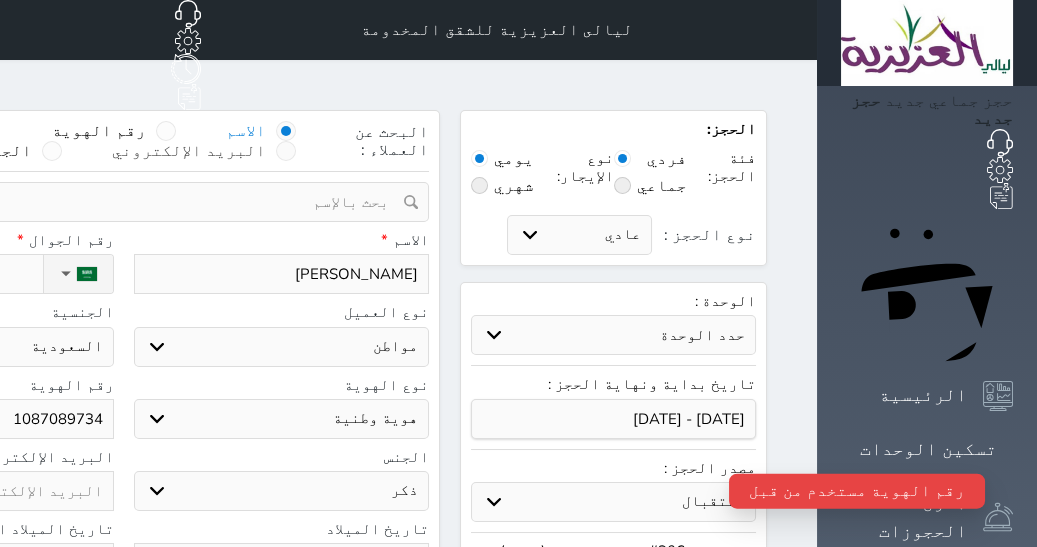 scroll, scrollTop: 0, scrollLeft: 0, axis: both 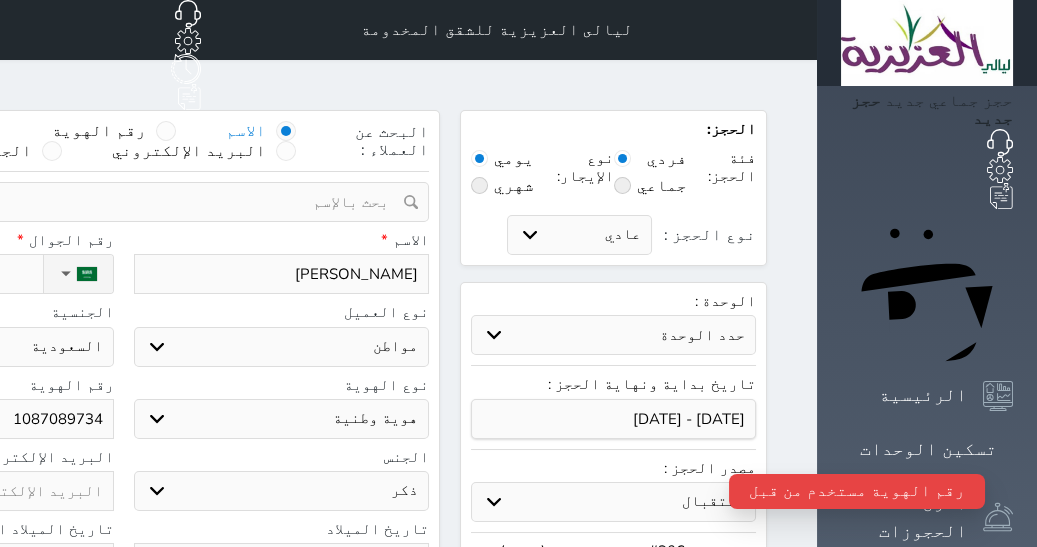 click on "1087089734" at bounding box center [-34, 419] 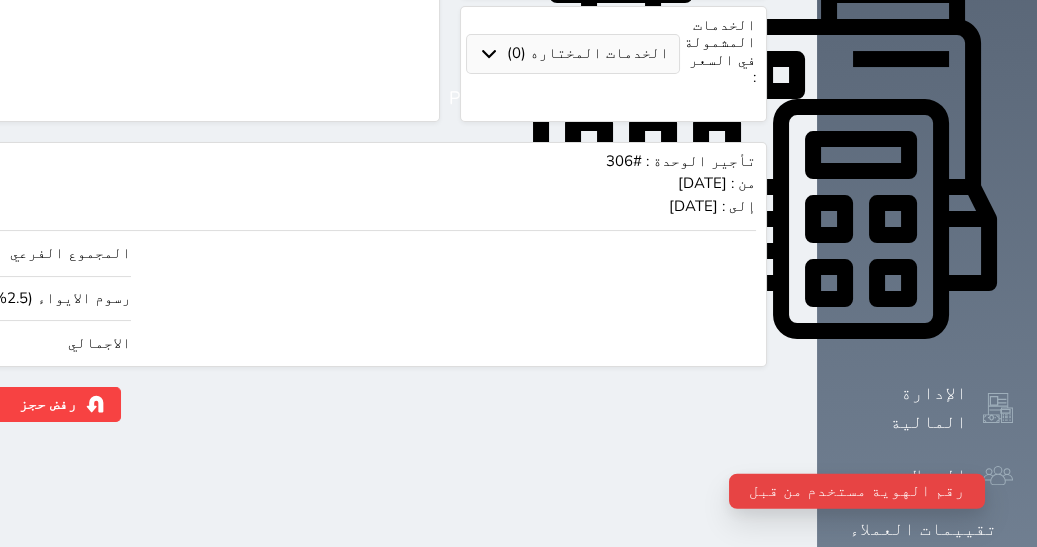 scroll, scrollTop: 835, scrollLeft: 0, axis: vertical 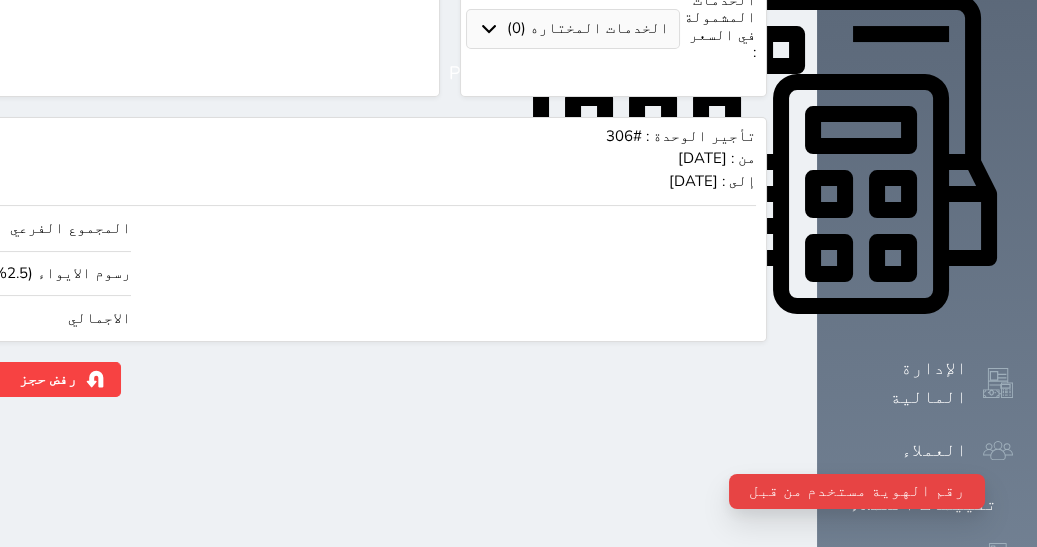 type on "10870897344" 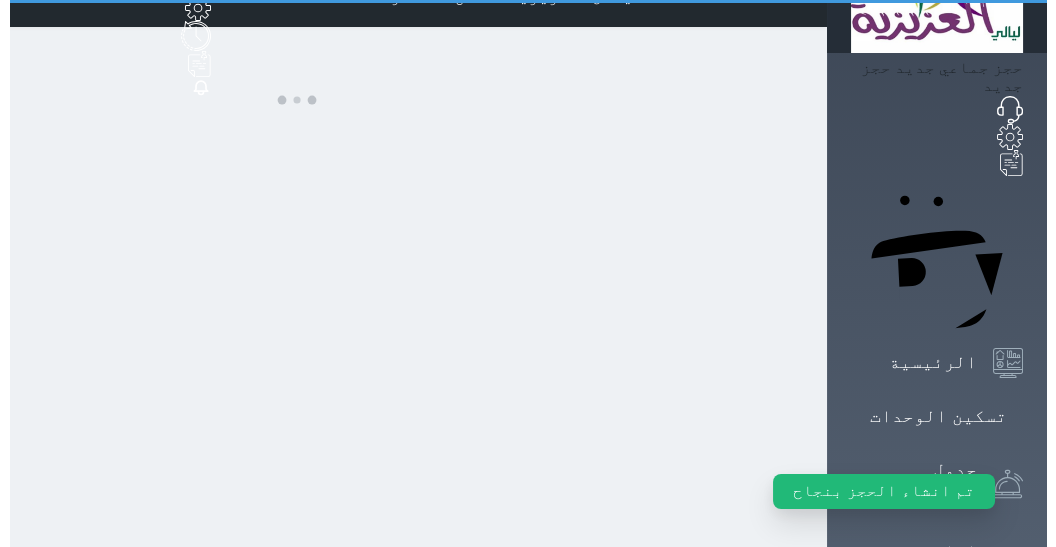 scroll, scrollTop: 0, scrollLeft: 0, axis: both 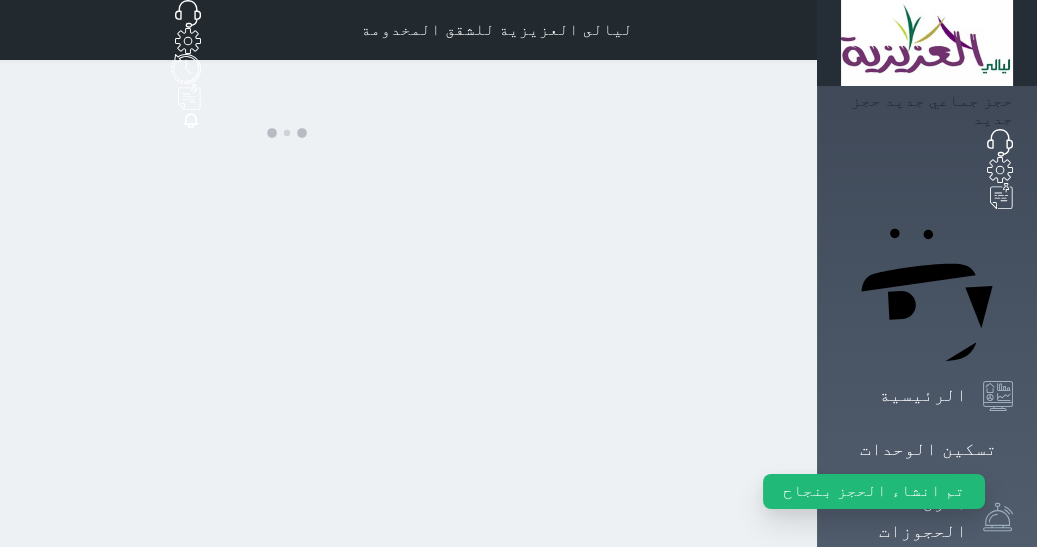 select on "1" 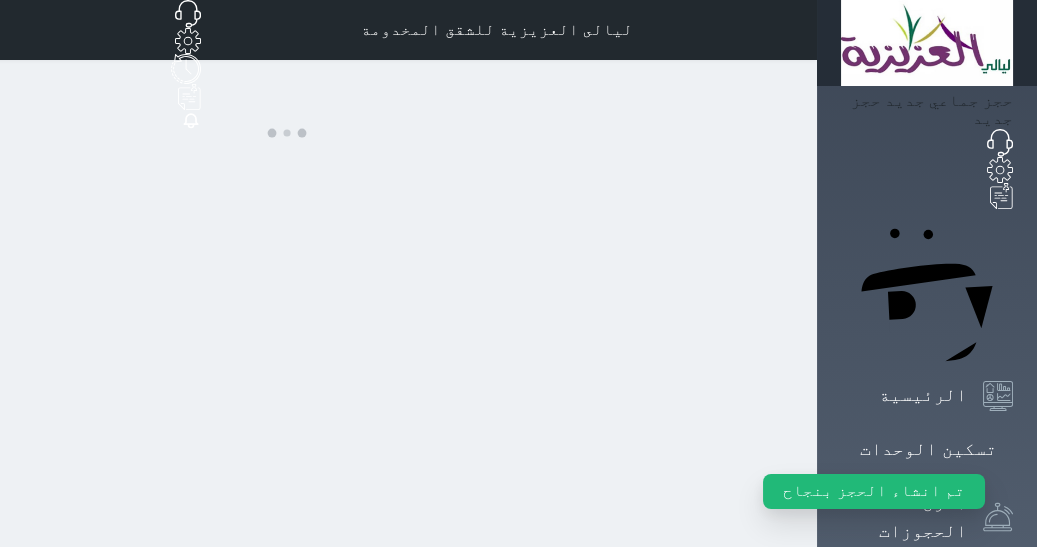 select on "1" 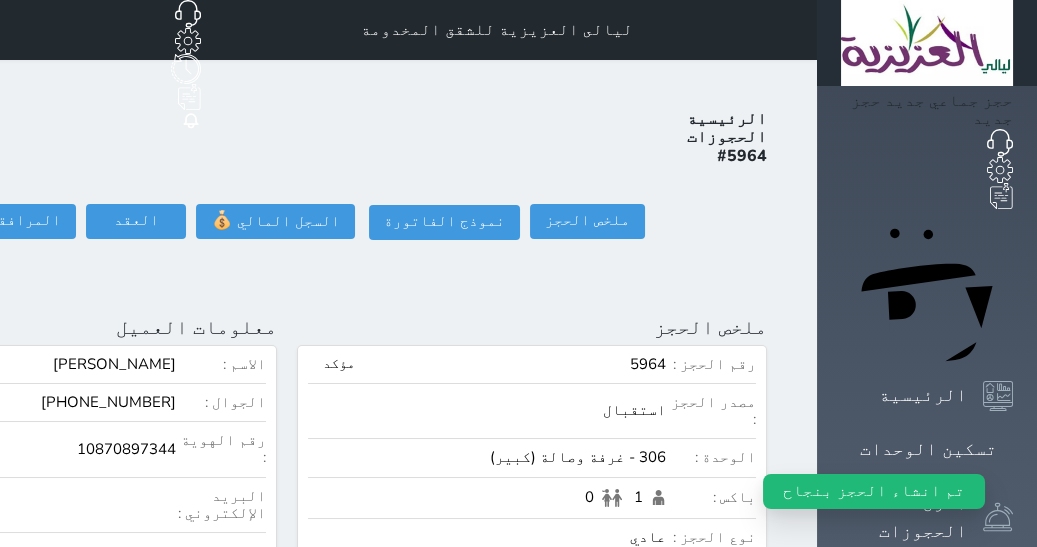 click at bounding box center [-176, 327] 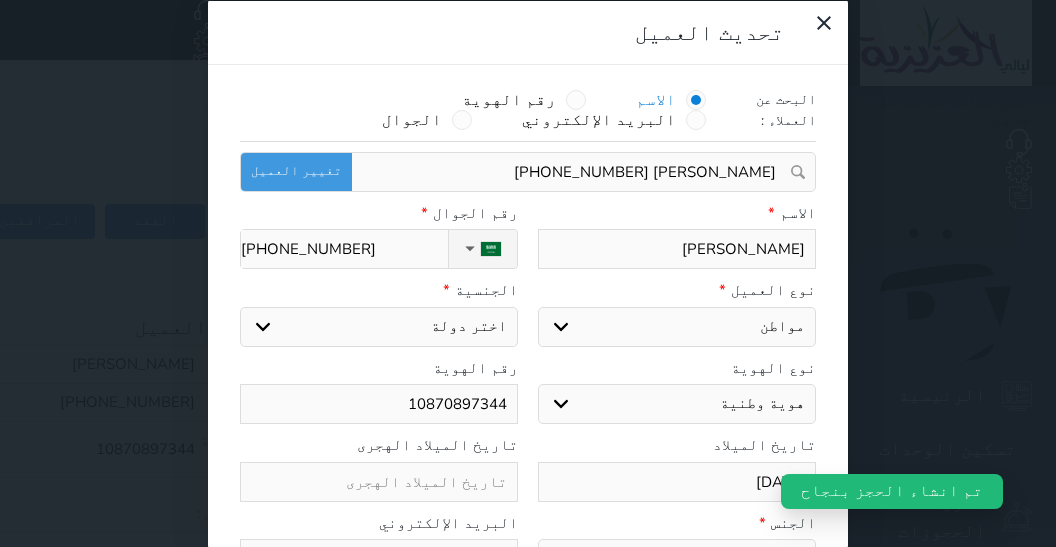 select on "113" 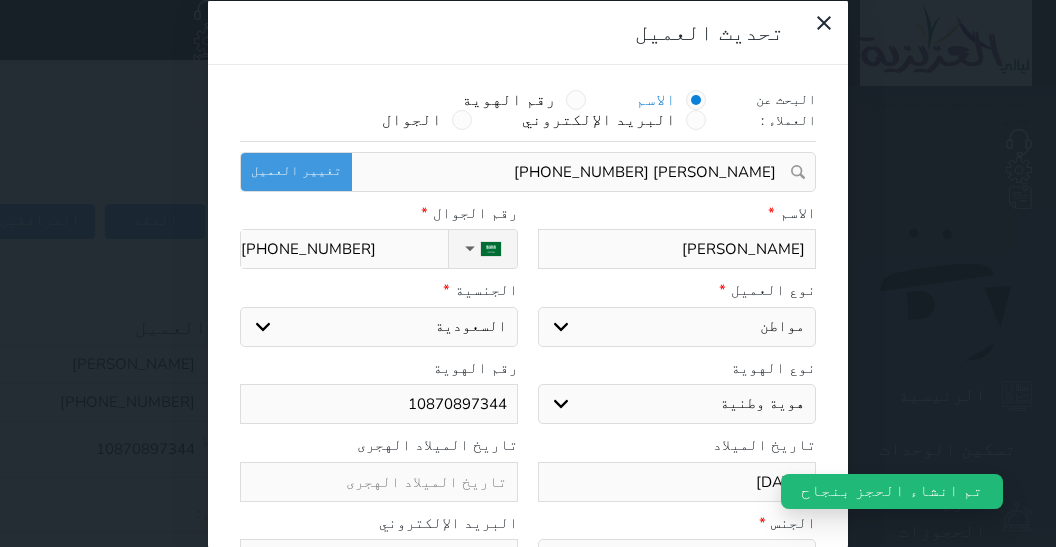 click on "10870897344" at bounding box center (379, 404) 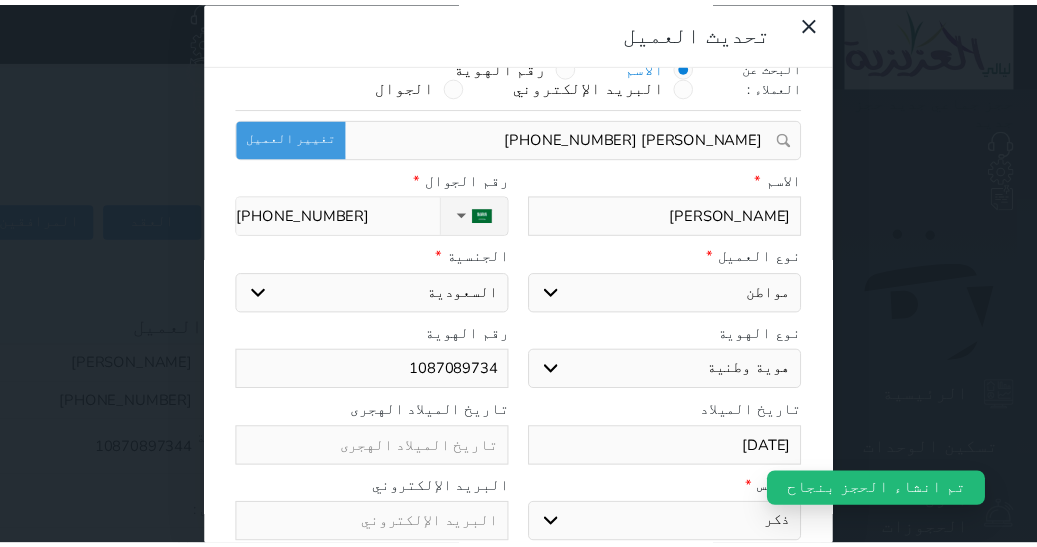scroll, scrollTop: 65, scrollLeft: 0, axis: vertical 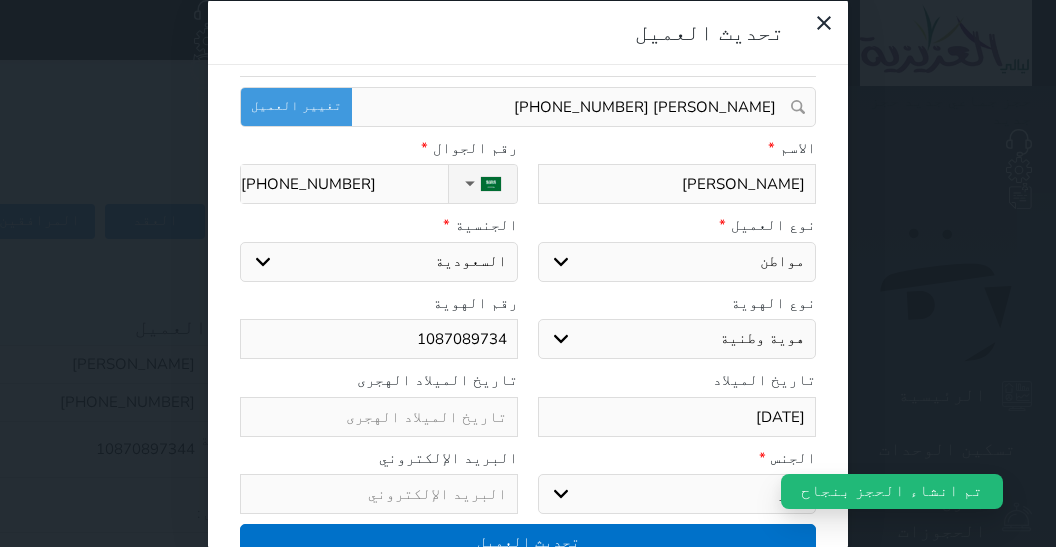 type on "1087089734" 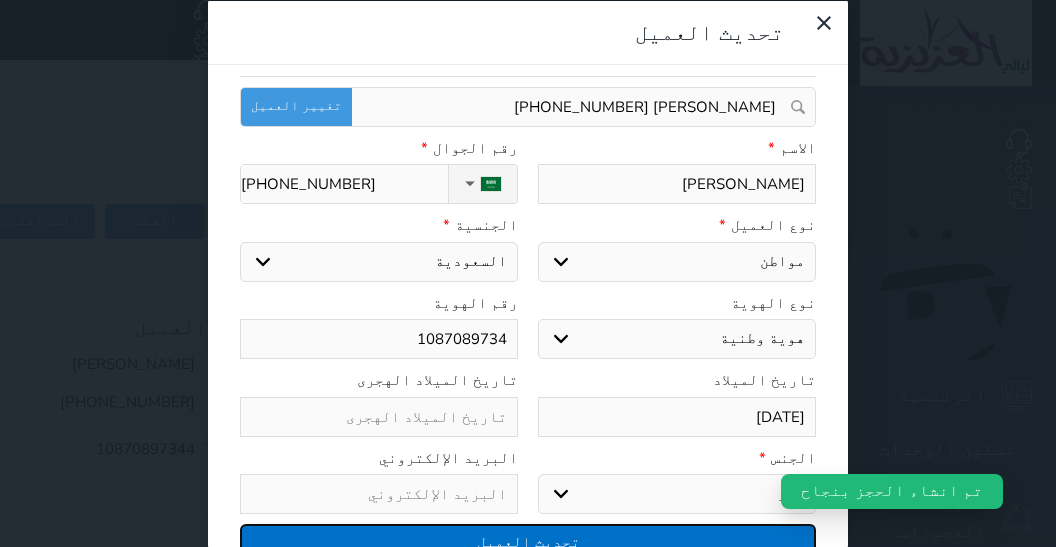 click on "تحديث العميل" at bounding box center [528, 541] 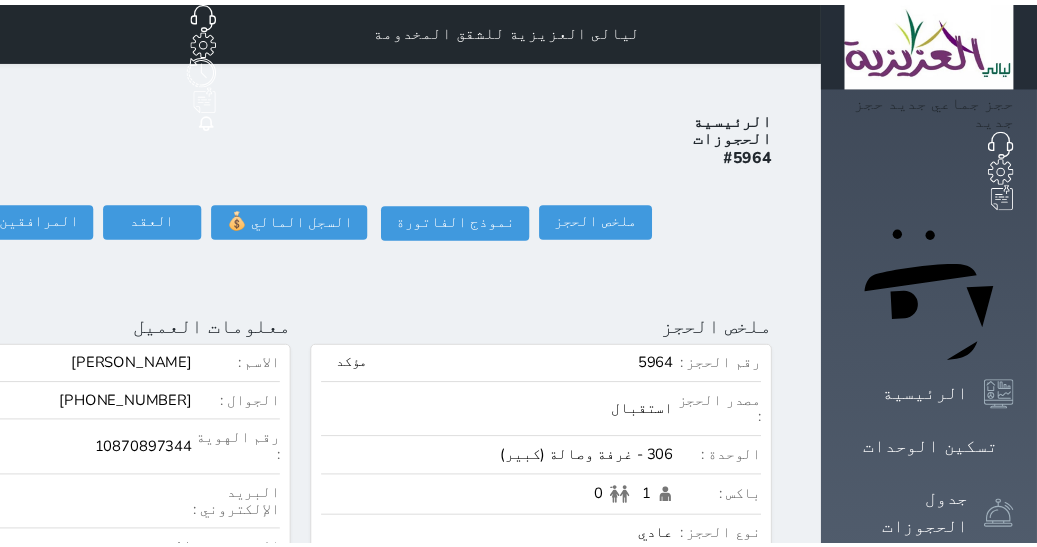 scroll, scrollTop: 65, scrollLeft: 0, axis: vertical 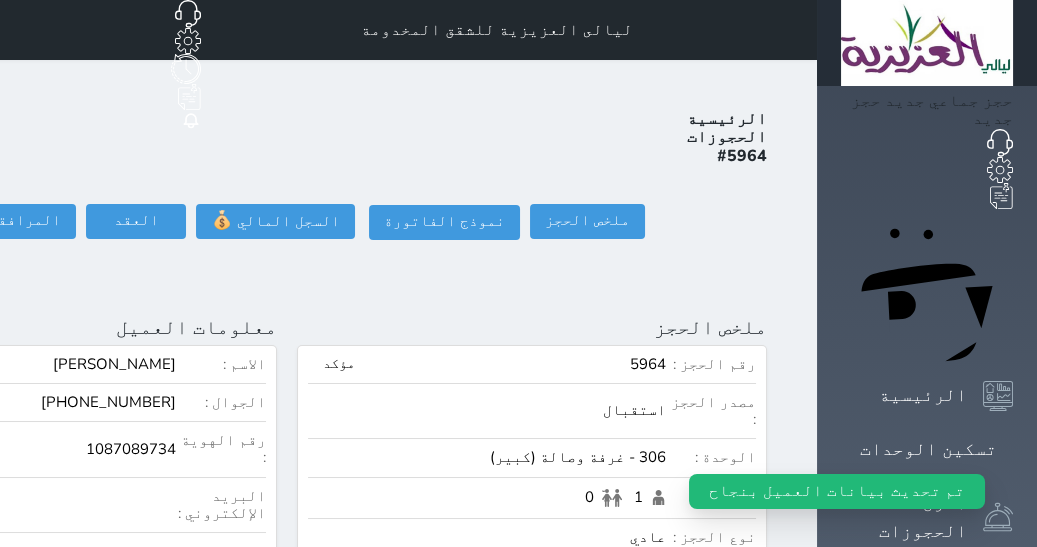 click on "تسجيل دخول" at bounding box center [-126, 221] 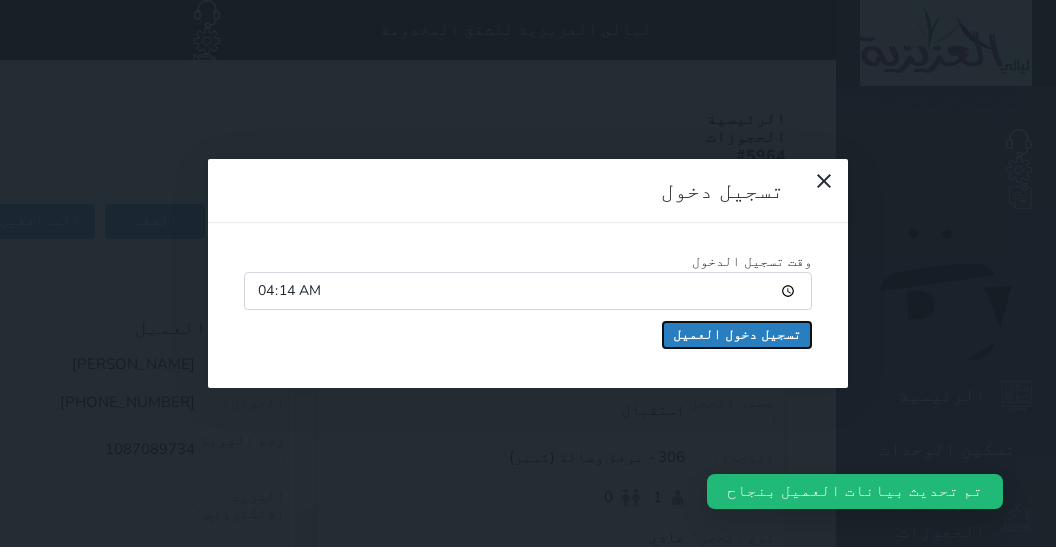 click on "تسجيل دخول العميل" at bounding box center (737, 335) 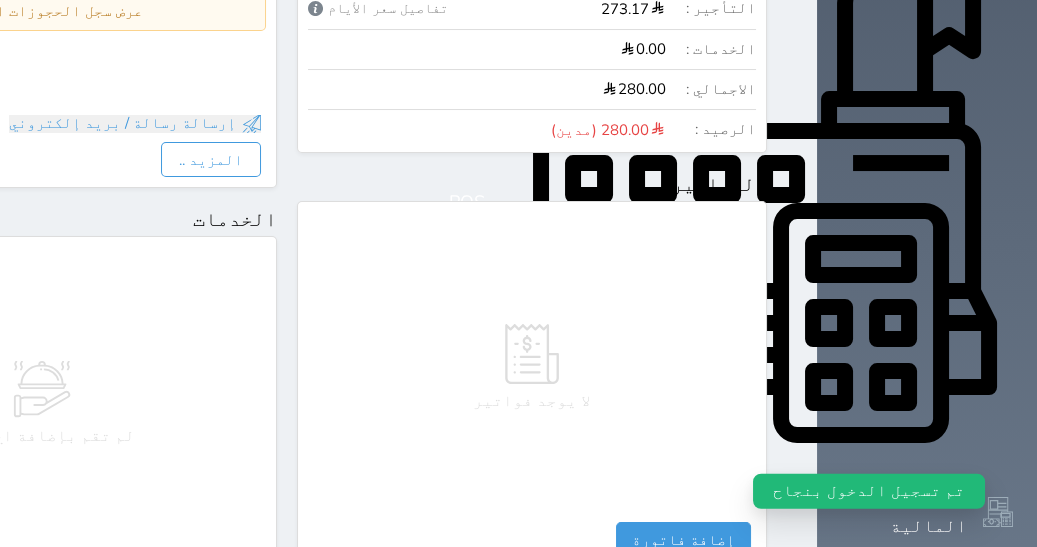 scroll, scrollTop: 1175, scrollLeft: 0, axis: vertical 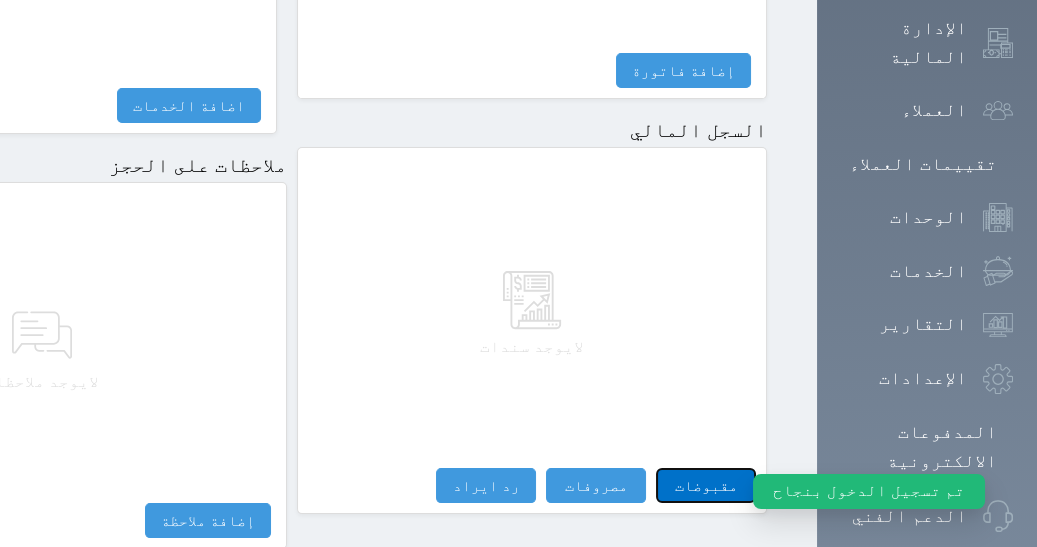 click on "مقبوضات" at bounding box center [706, 485] 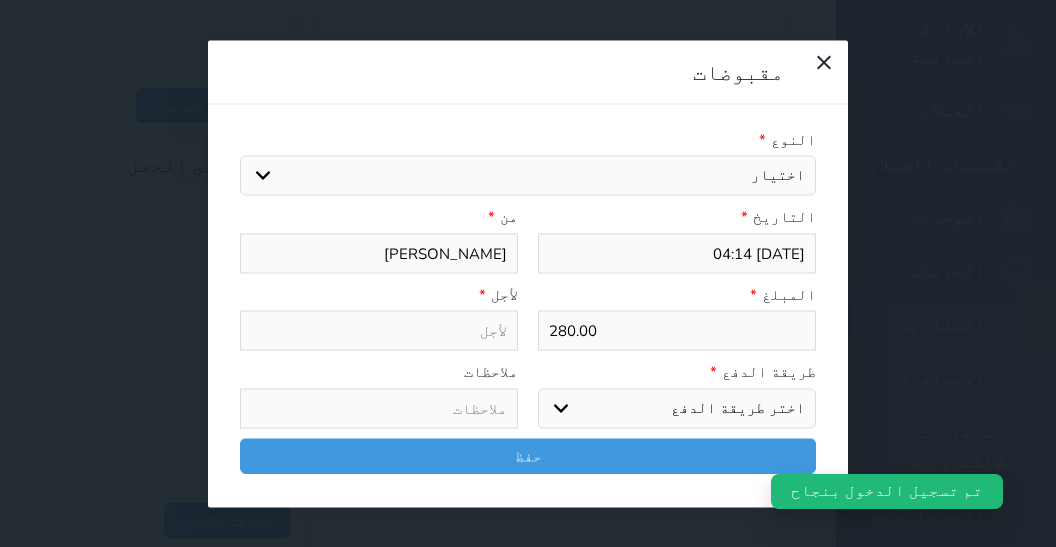 select 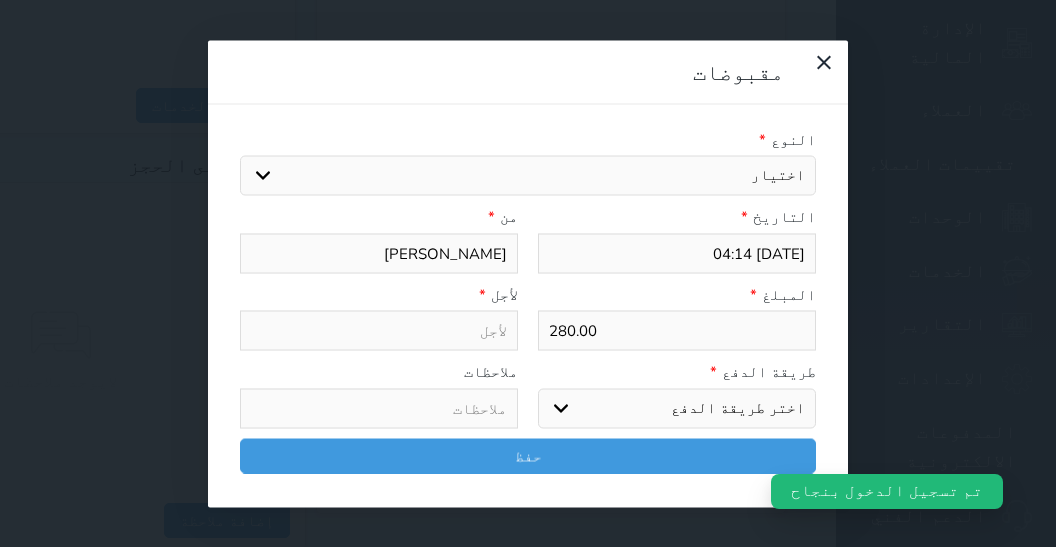 select 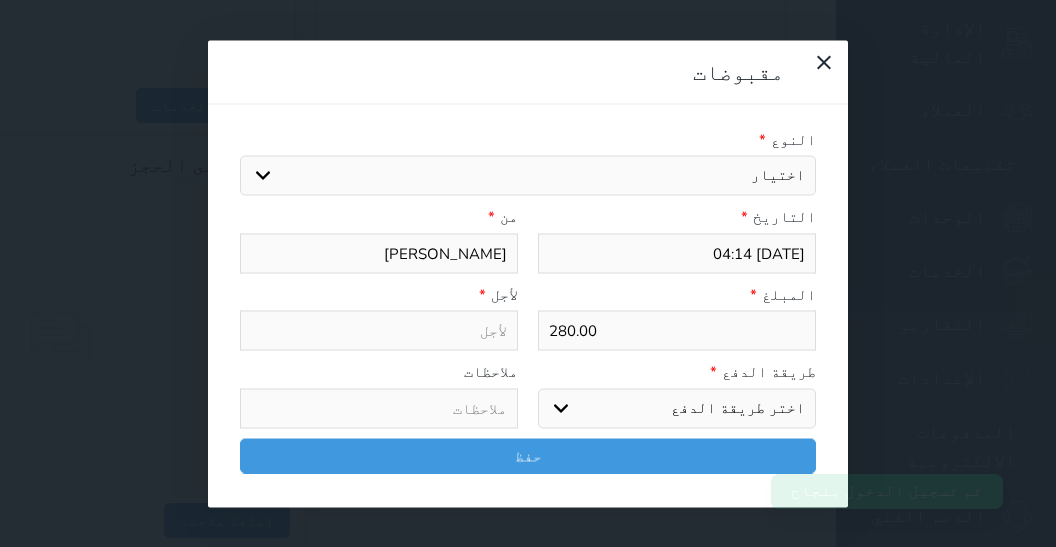 click on "اختيار   مقبوضات عامة قيمة إيجار فواتير تامين عربون لا ينطبق آخر مغسلة واي فاي - الإنترنت مواقف السيارات طعام الأغذية والمشروبات مشروبات المشروبات الباردة المشروبات الساخنة الإفطار غداء عشاء مخبز و كعك حمام سباحة الصالة الرياضية سبا و خدمات الجمال اختيار وإسقاط (خدمات النقل) ميني بار كابل - تلفزيون سرير إضافي تصفيف الشعر التسوق خدمات الجولات السياحية المنظمة خدمات الدليل السياحي" at bounding box center [528, 176] 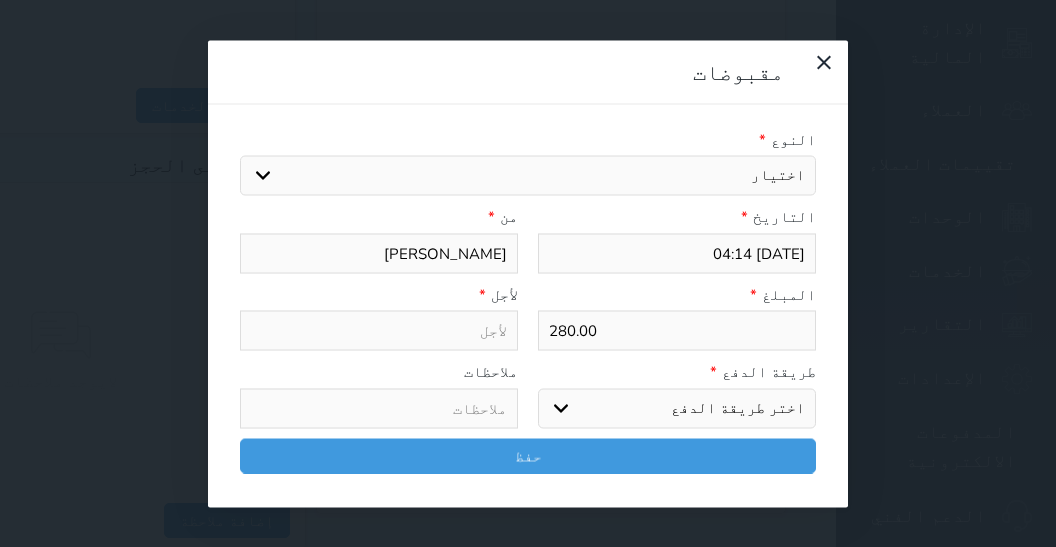 select on "2620" 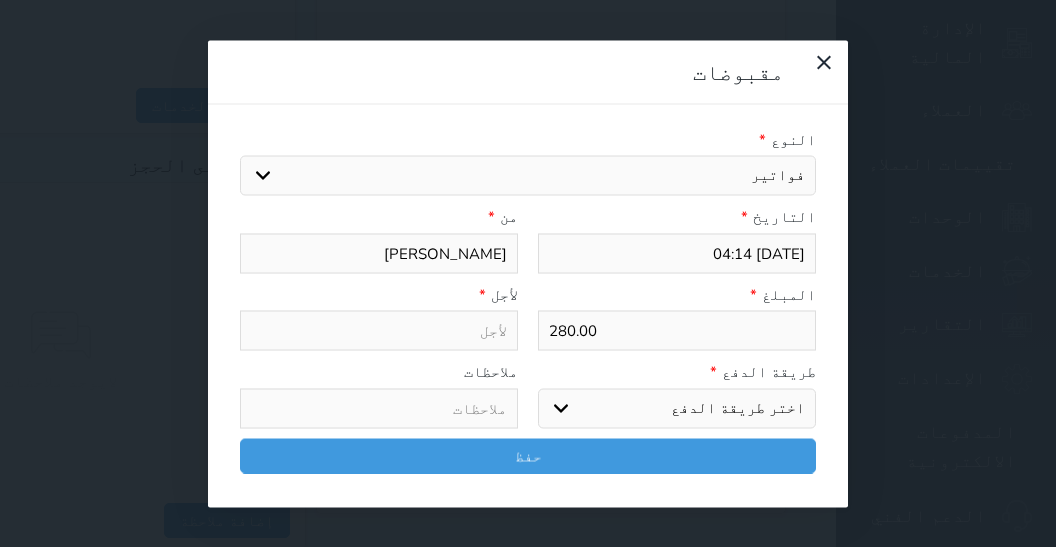 select 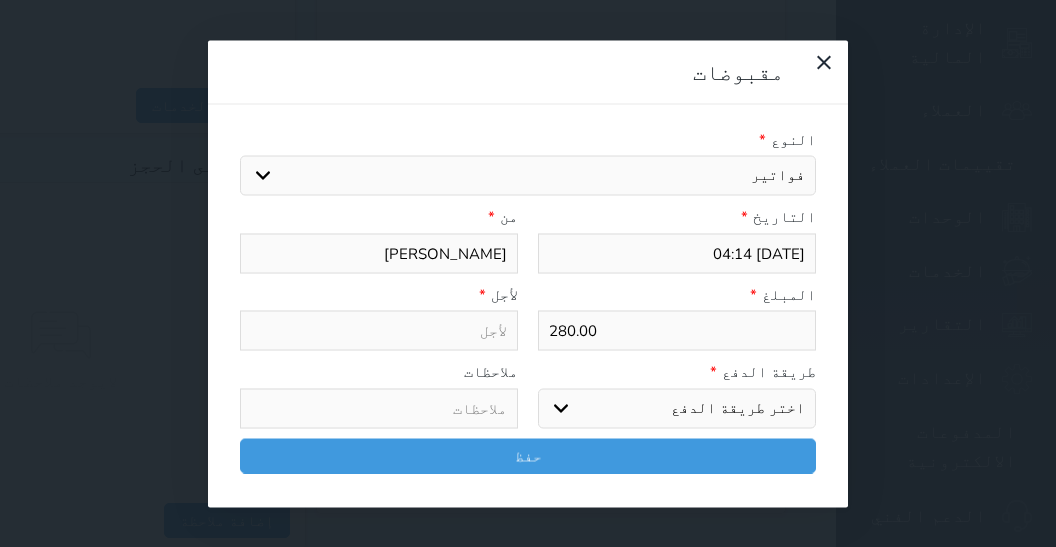 type on "فواتير - الوحدة - 306" 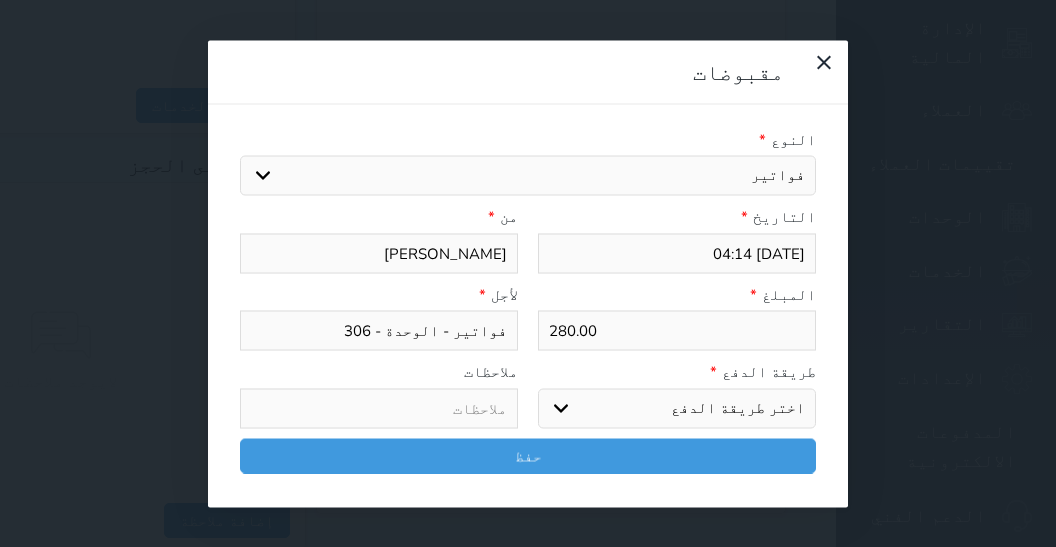 click on "اختر طريقة الدفع   دفع نقدى   تحويل بنكى   مدى   بطاقة ائتمان   آجل" at bounding box center [677, 408] 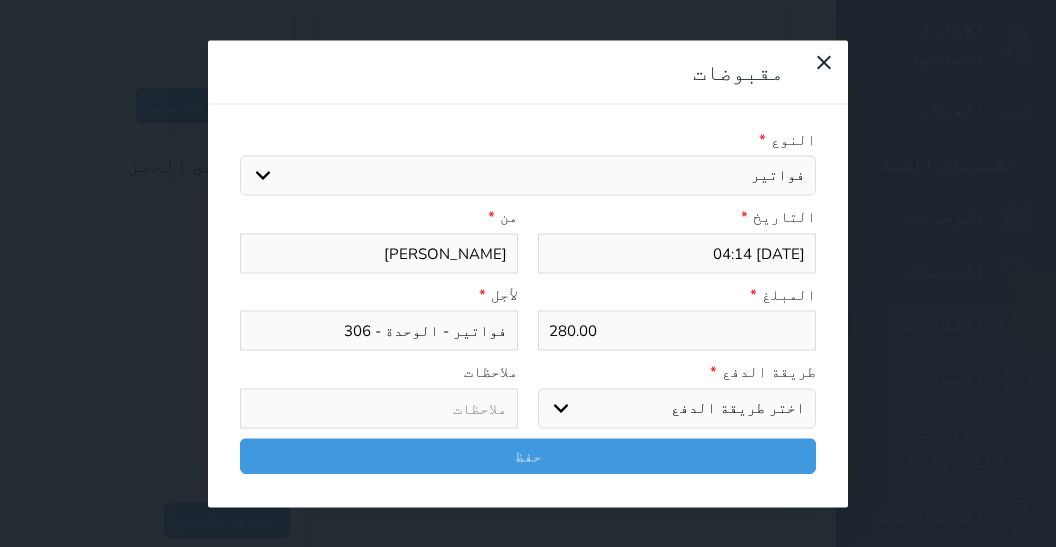 select on "mada" 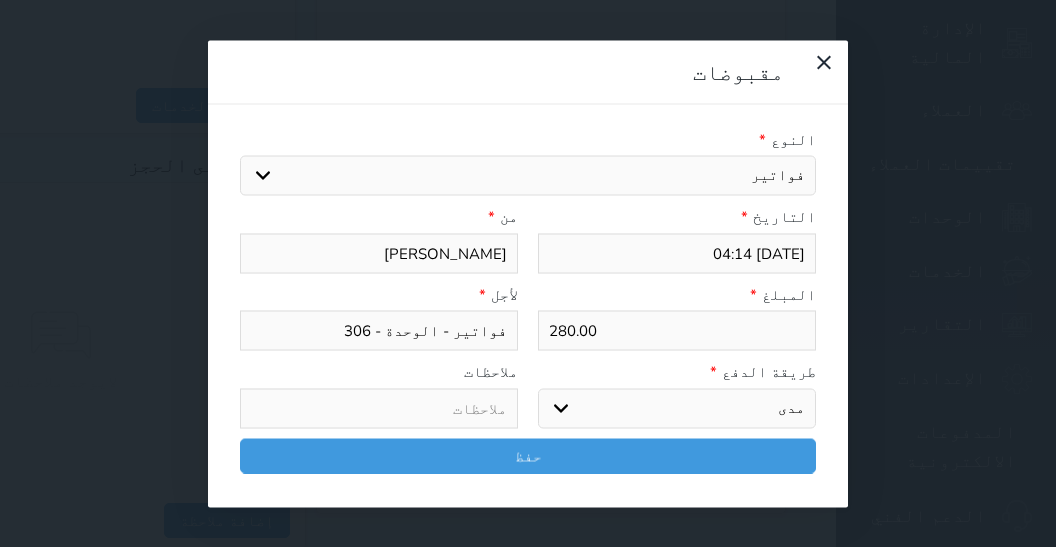 click on "مدى" at bounding box center (0, 0) 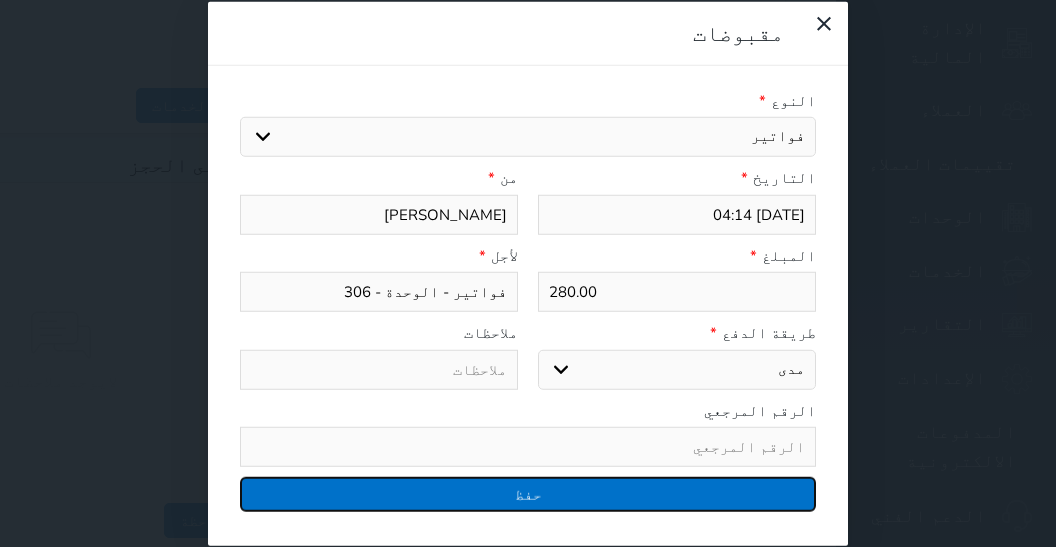click on "حفظ" at bounding box center (528, 494) 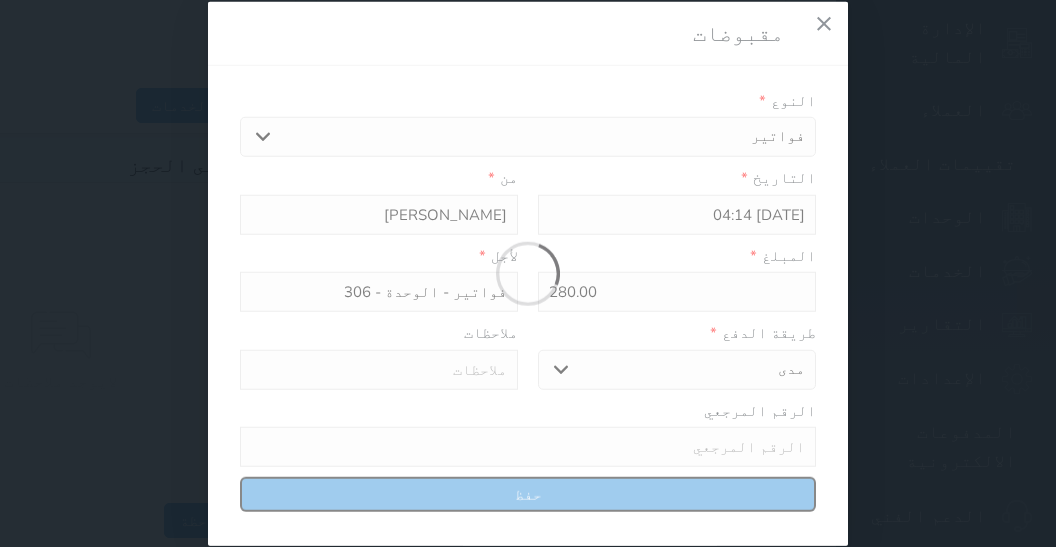 select 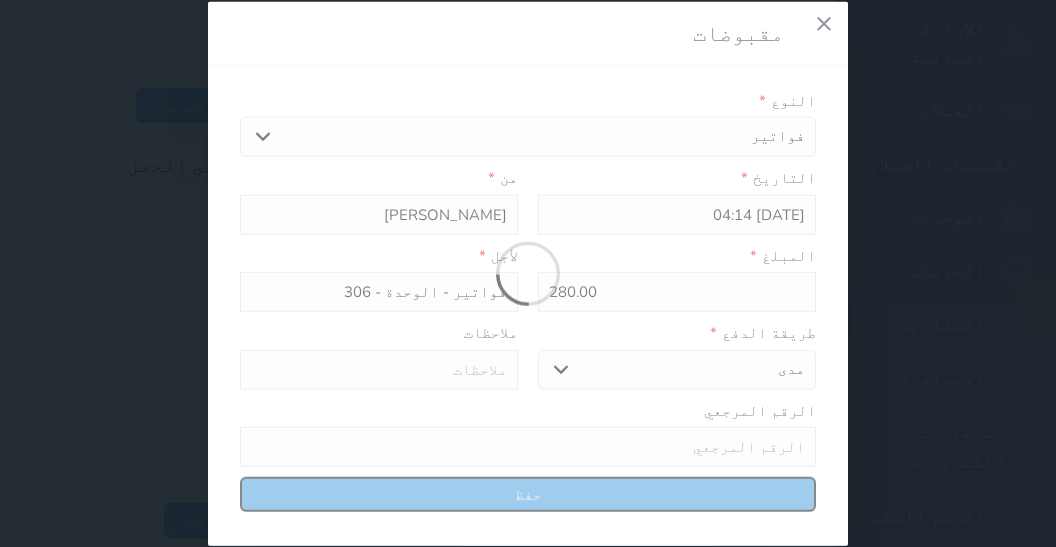 type 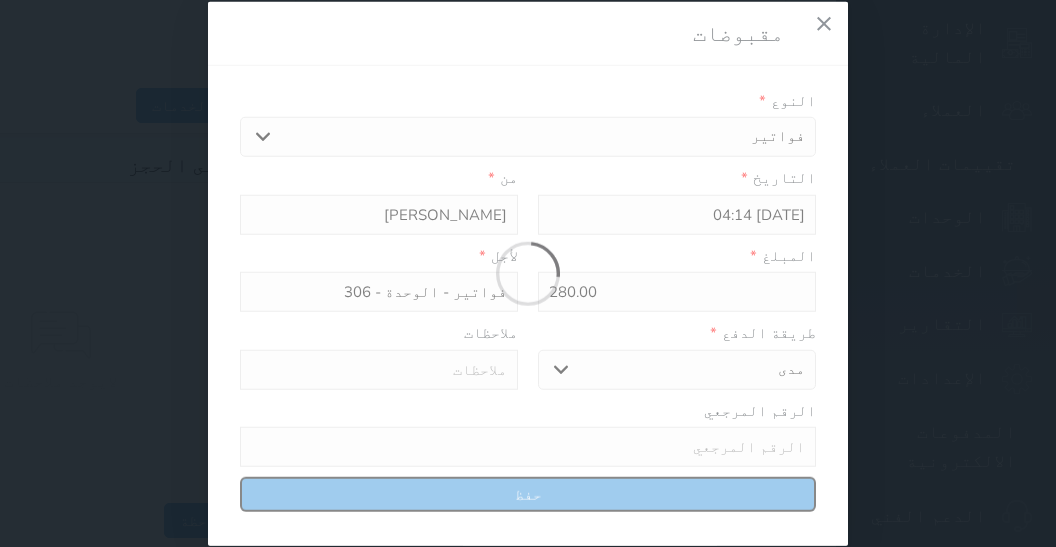 type on "0" 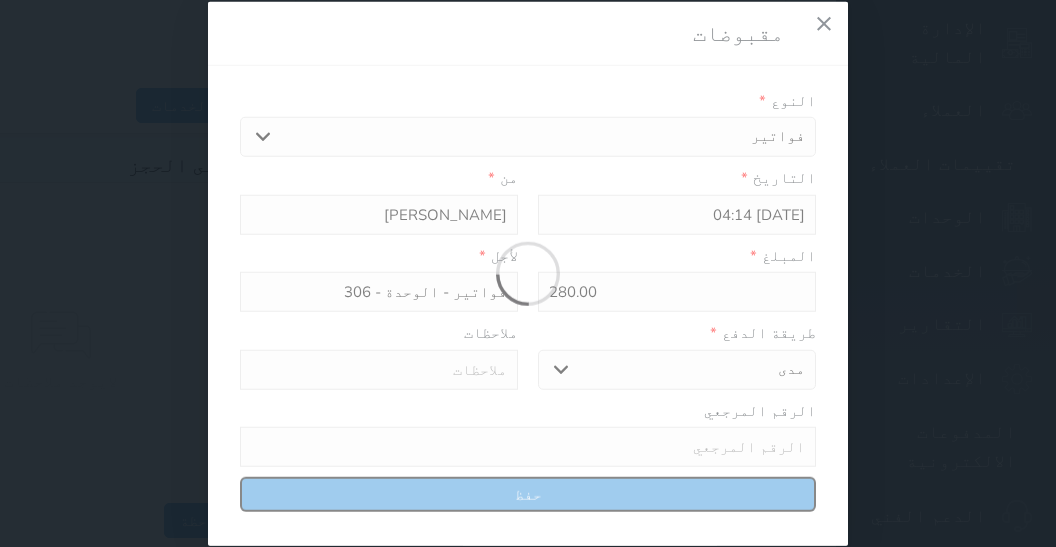 select 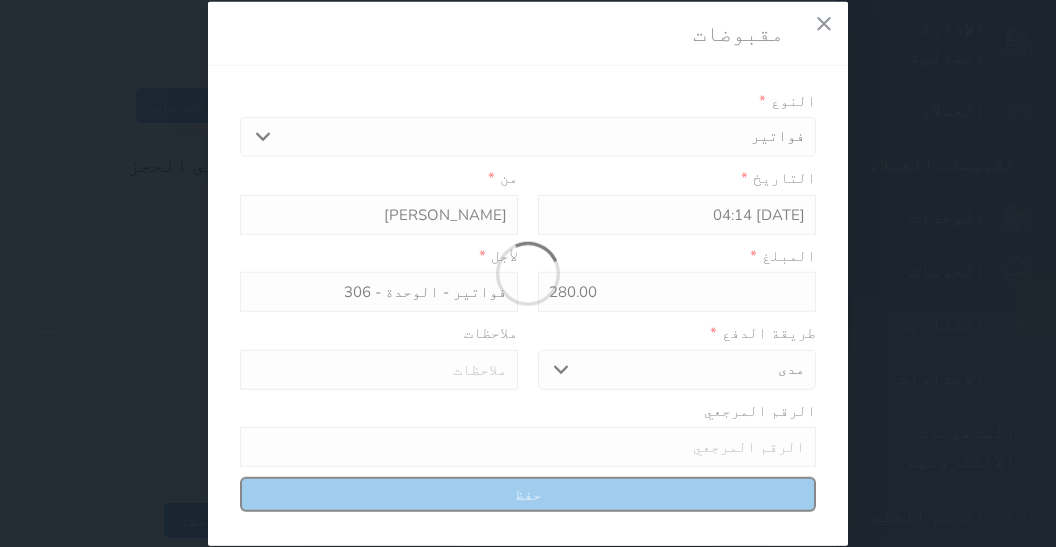 type on "0" 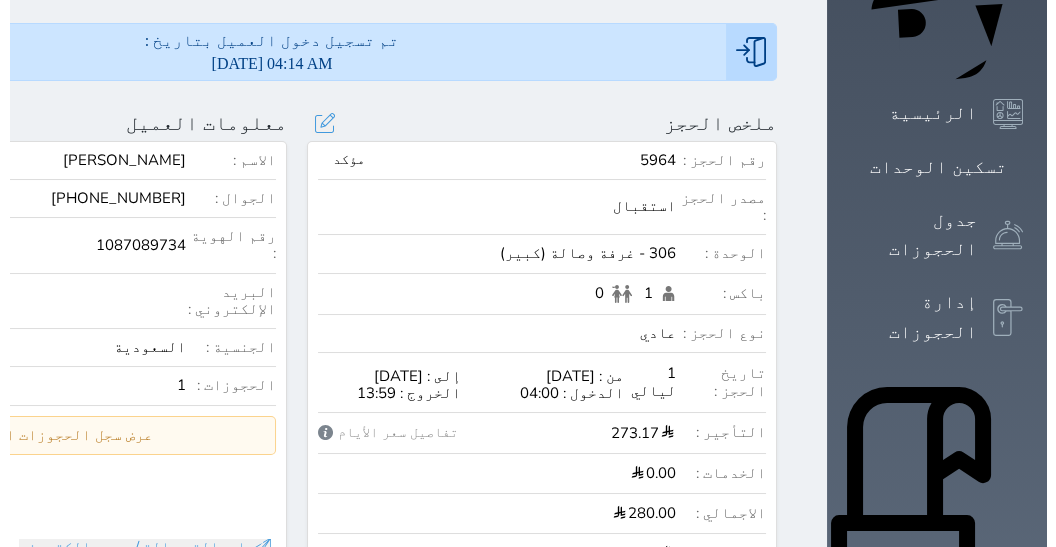 scroll, scrollTop: 0, scrollLeft: 0, axis: both 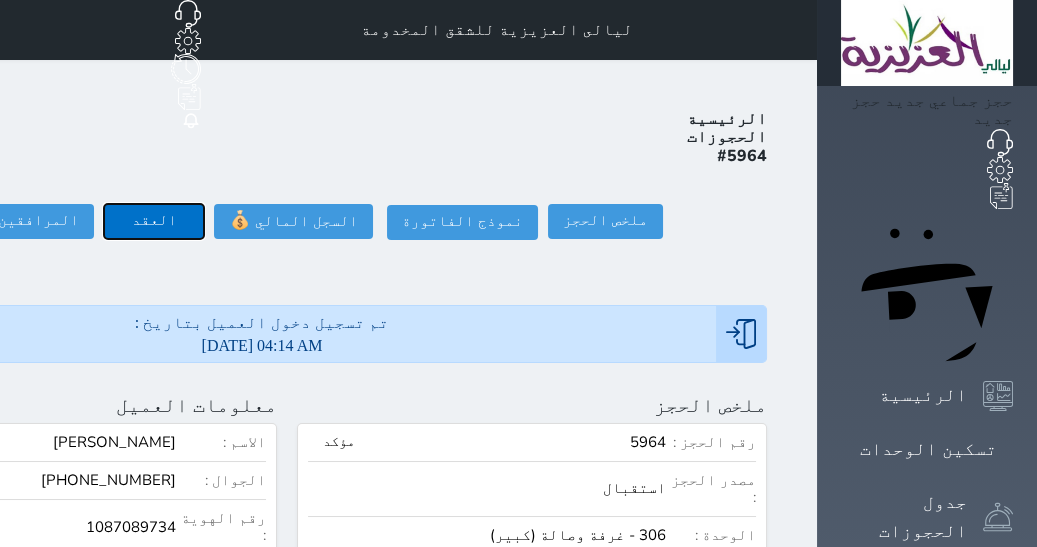 click on "العقد" at bounding box center (154, 221) 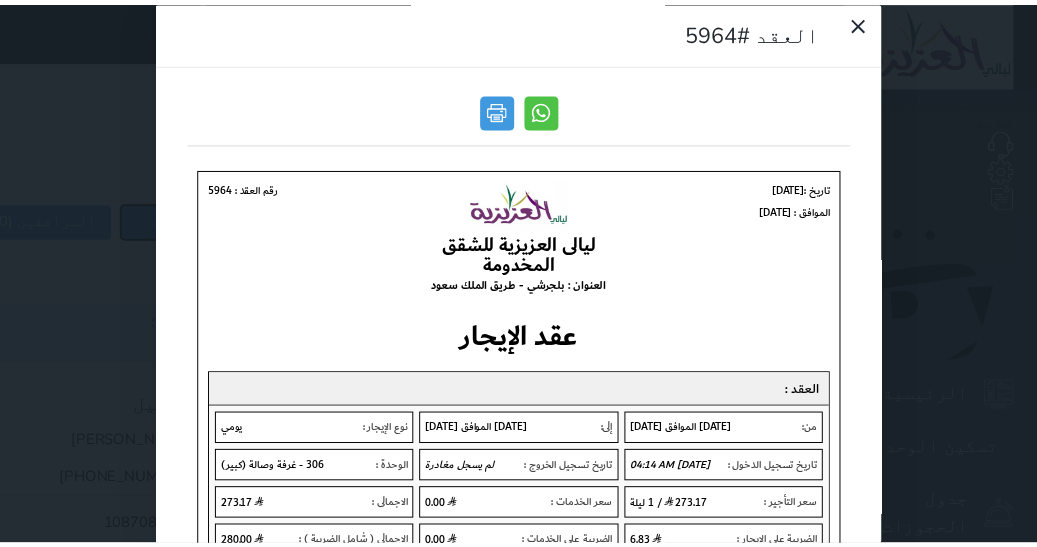 scroll, scrollTop: 0, scrollLeft: 0, axis: both 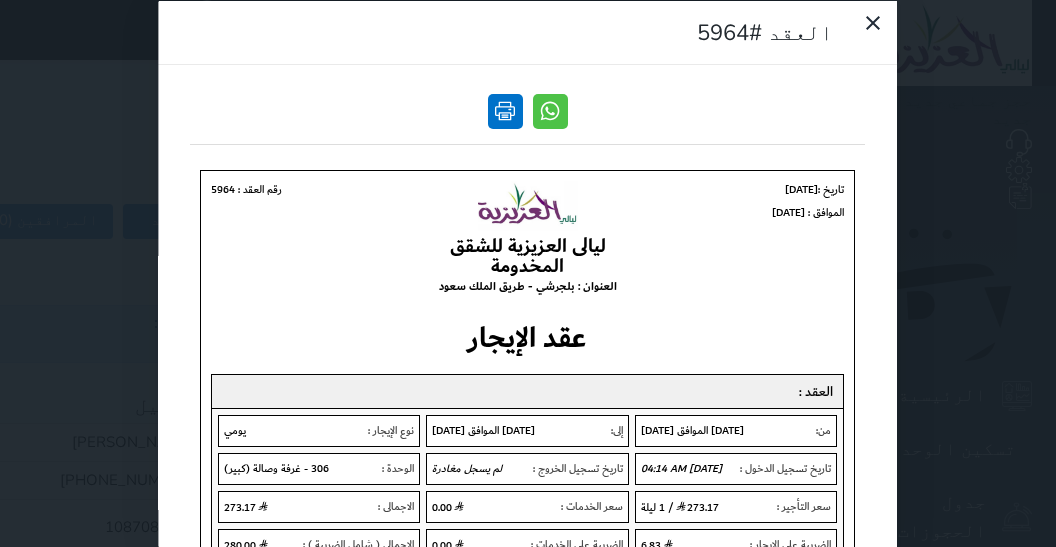 click at bounding box center [505, 110] 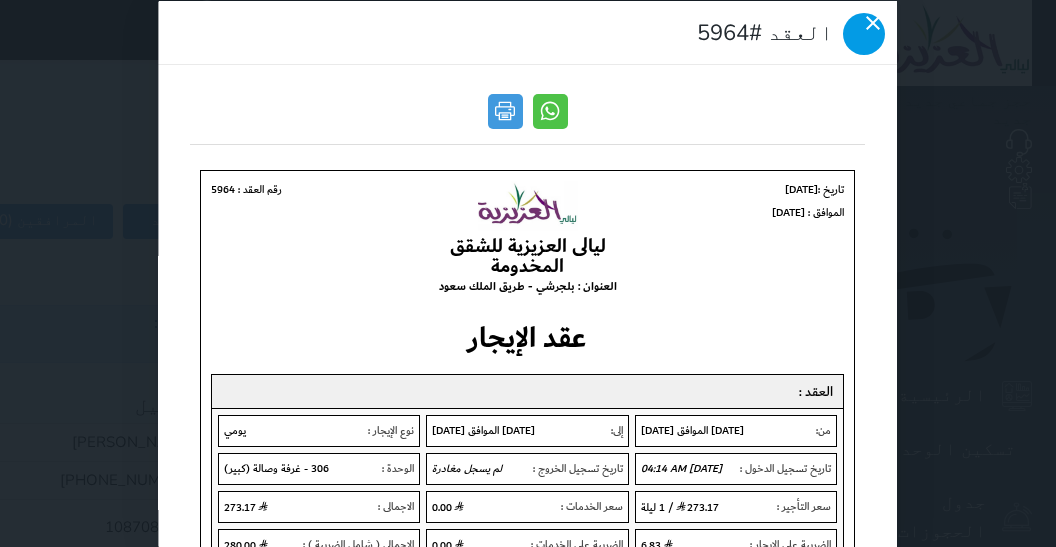 click at bounding box center (865, 33) 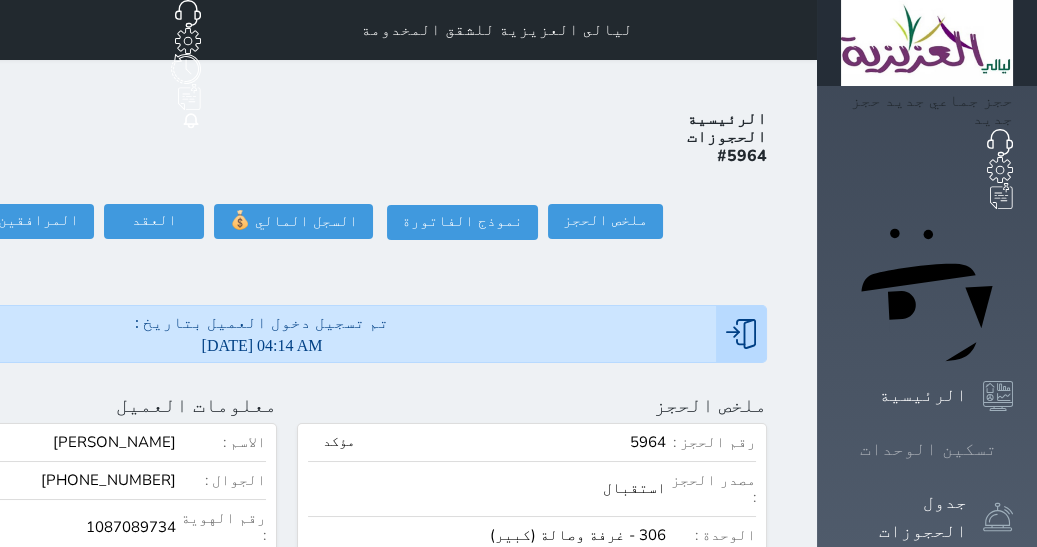 click at bounding box center [1013, 449] 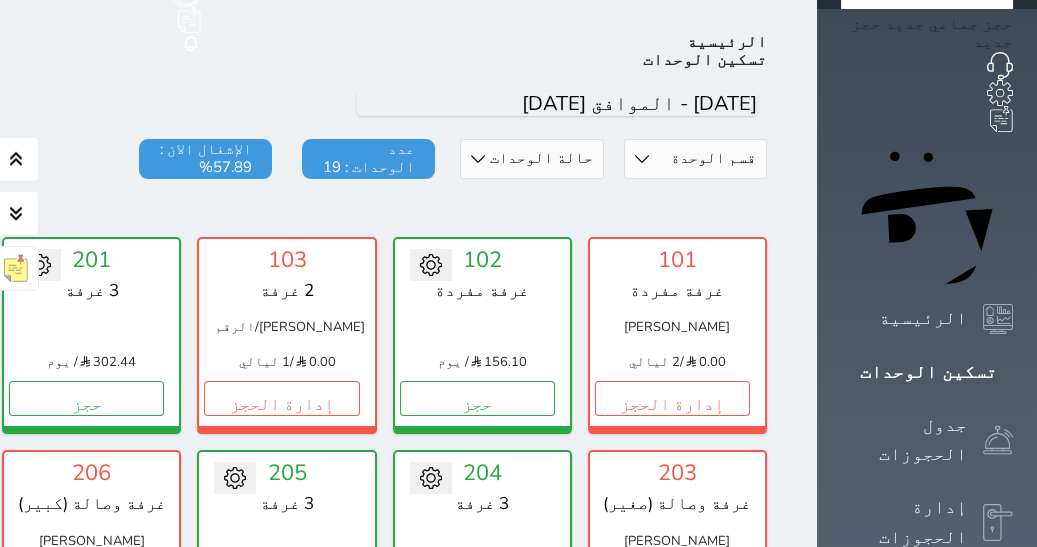 scroll, scrollTop: 77, scrollLeft: 0, axis: vertical 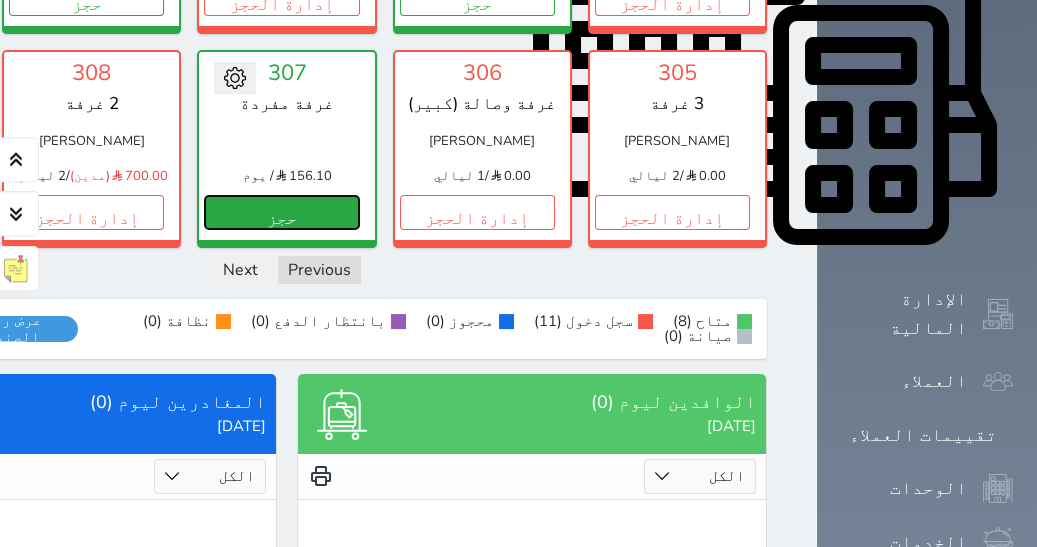 click on "حجز" at bounding box center [281, 212] 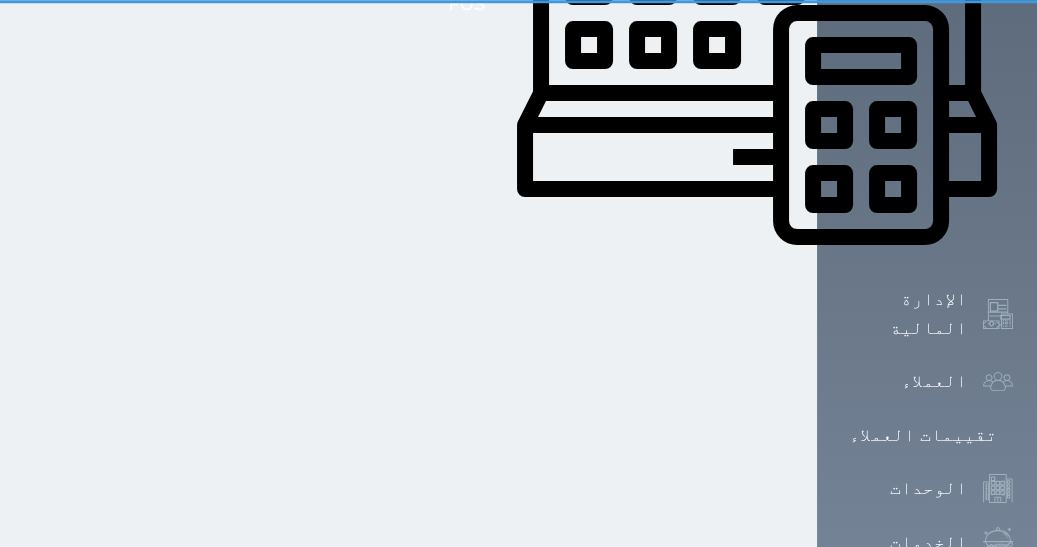 select on "1" 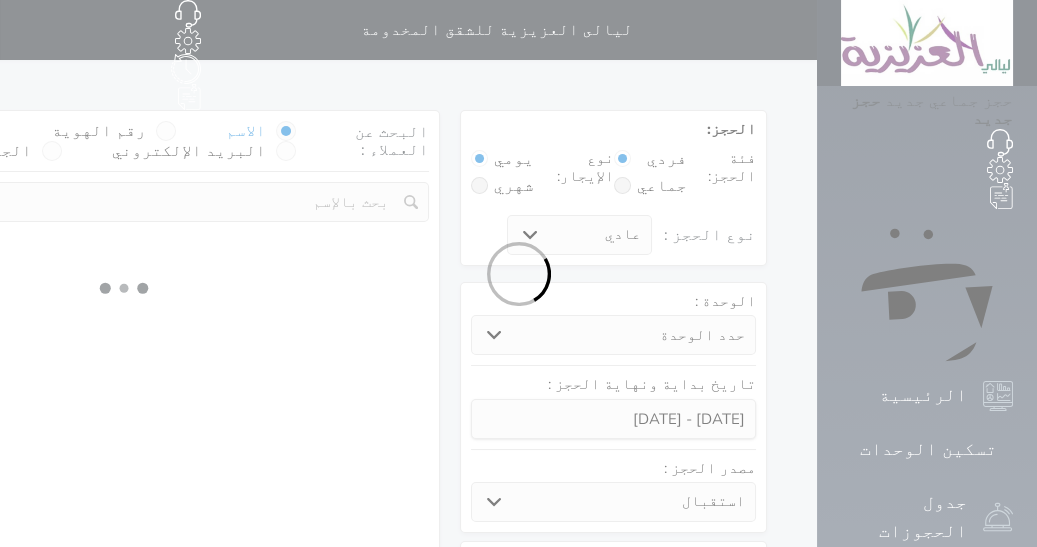select 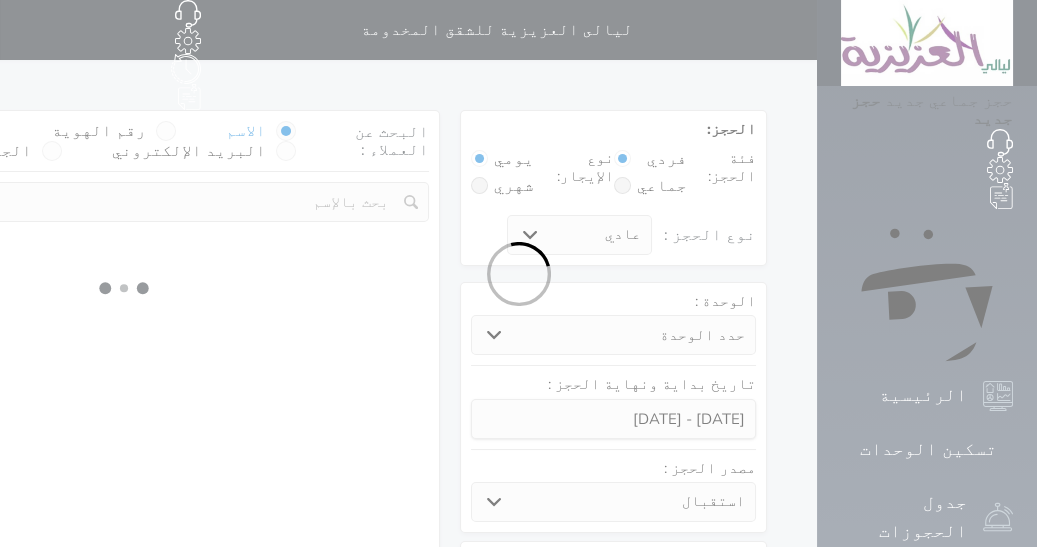 select on "1" 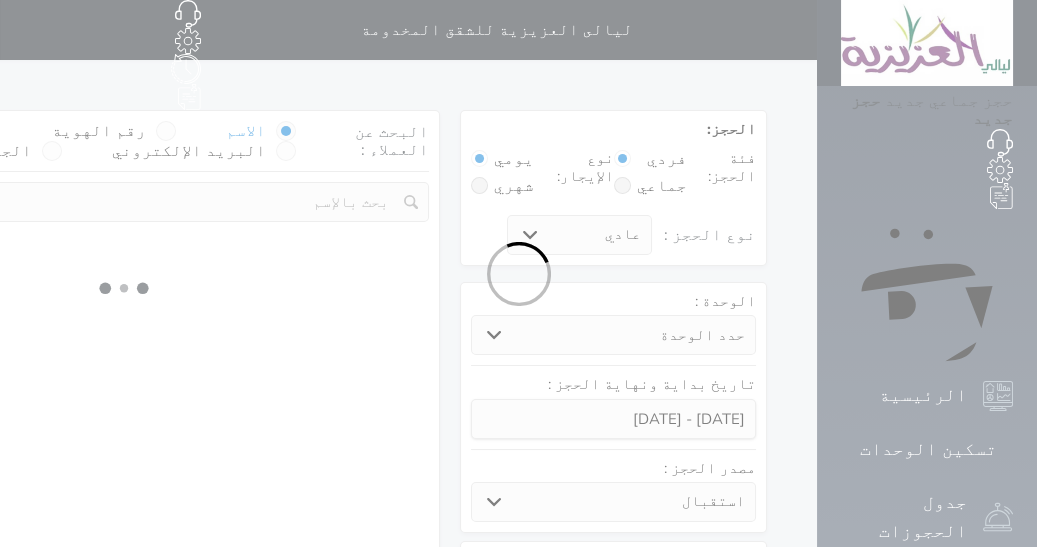 select on "113" 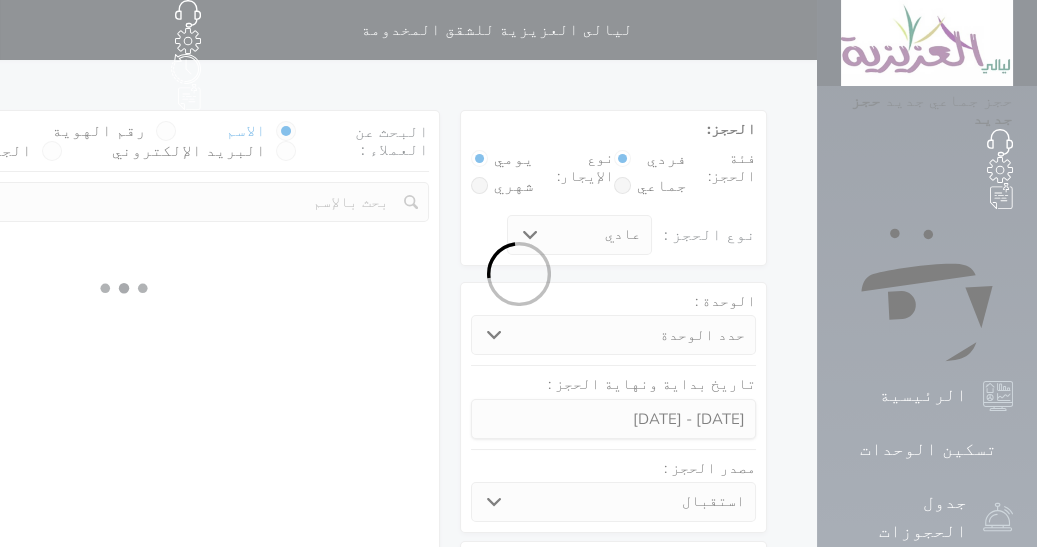 select on "1" 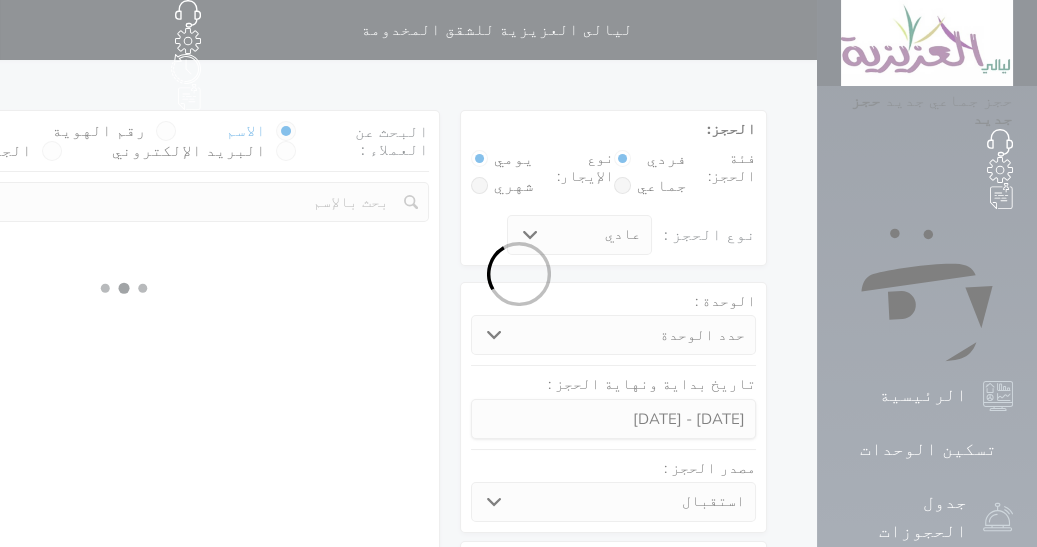 select 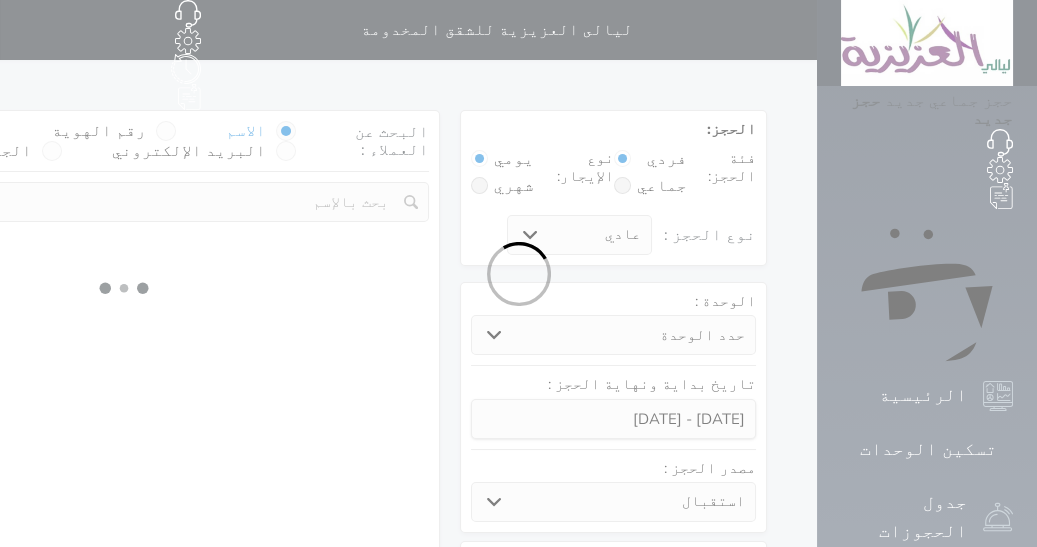 select on "7" 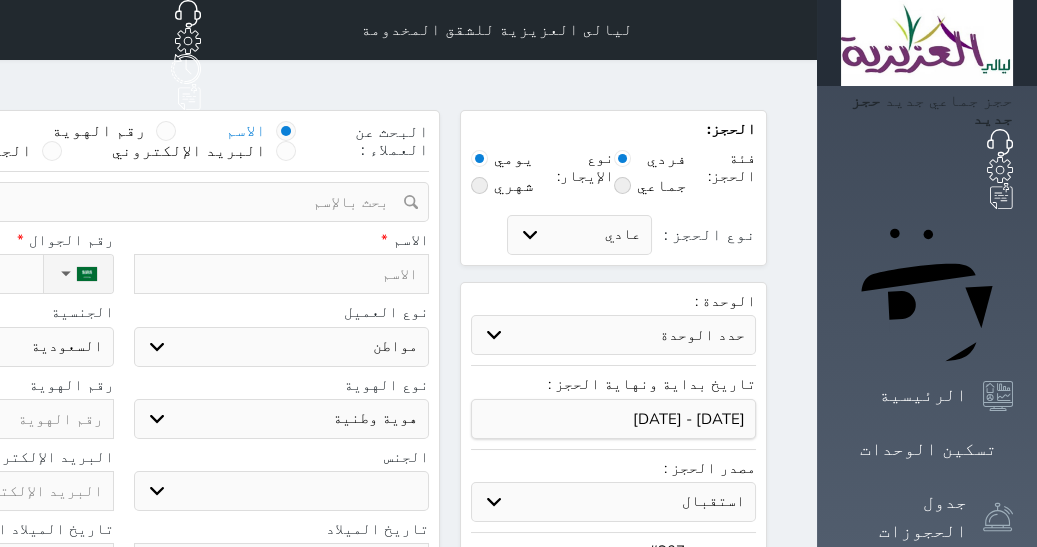 select 